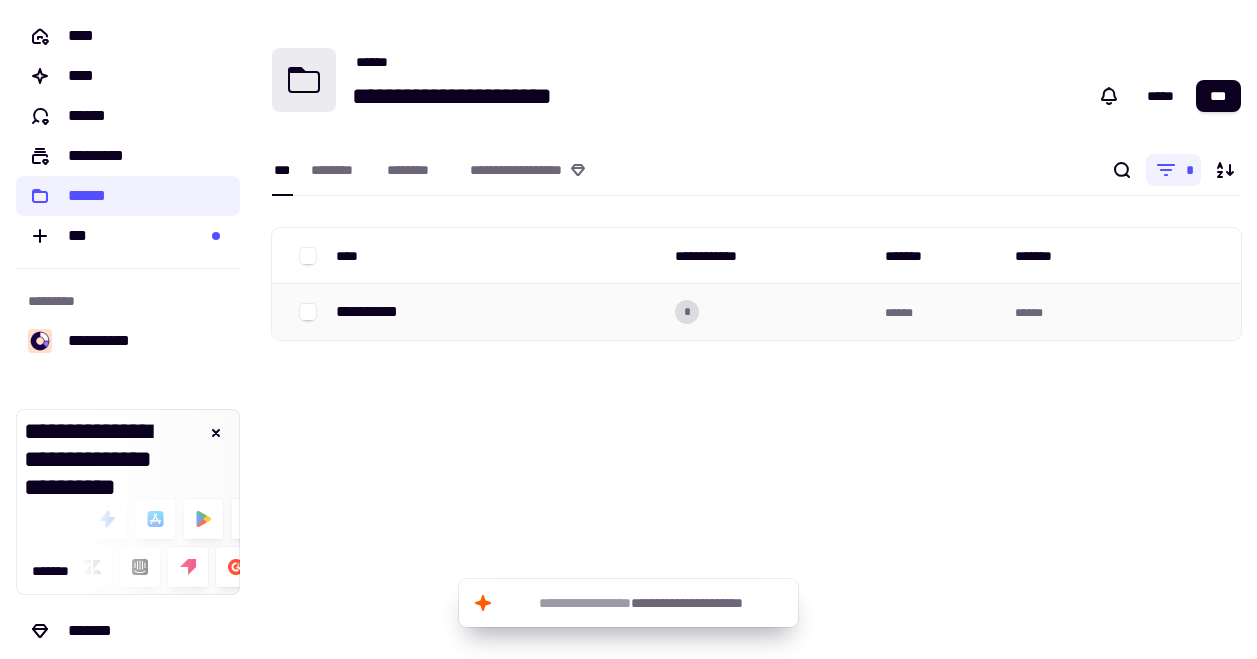 scroll, scrollTop: 0, scrollLeft: 0, axis: both 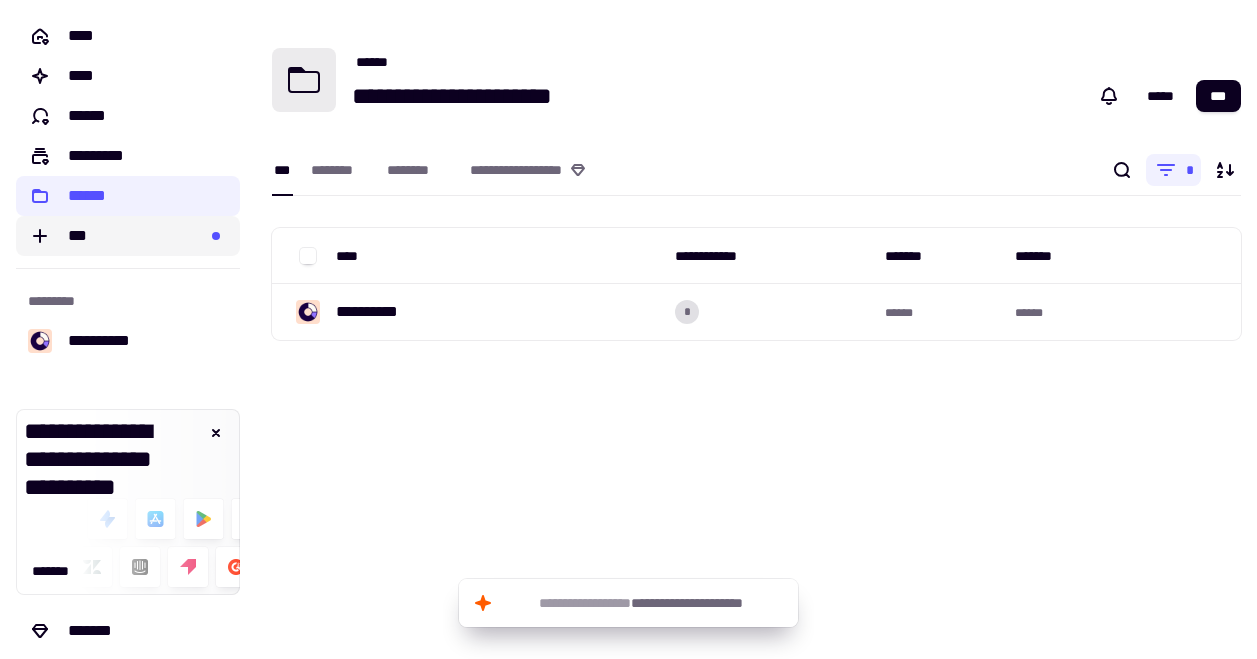 click on "***" 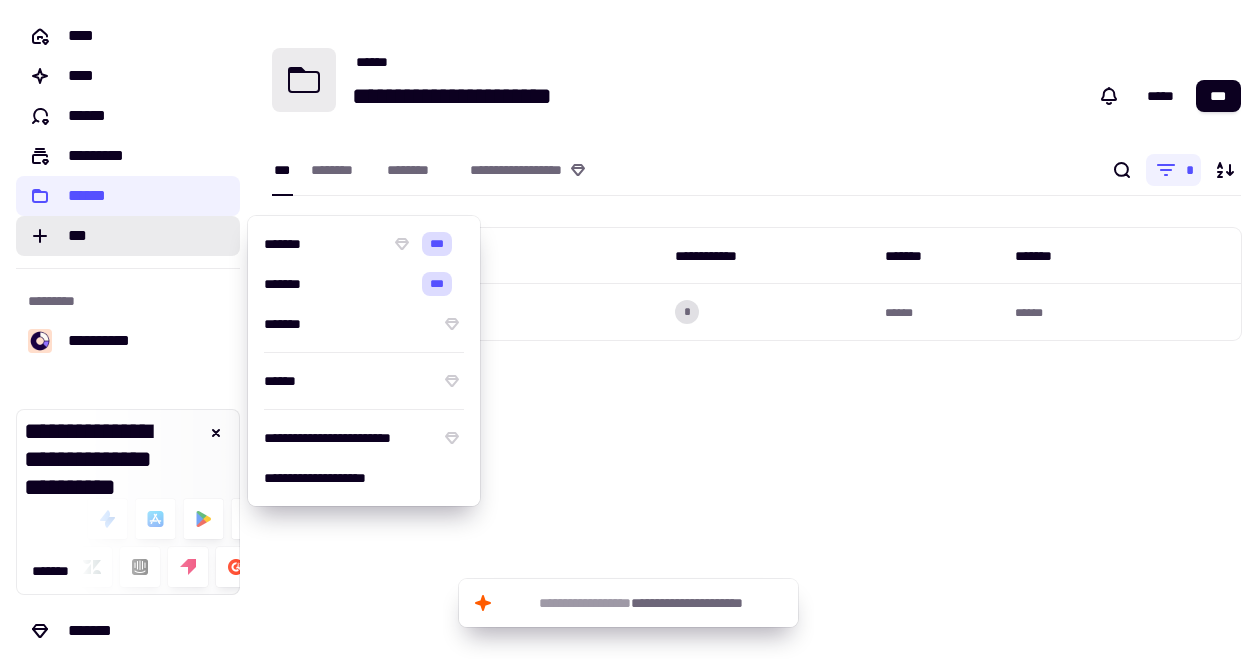 click on "***" at bounding box center (282, 170) 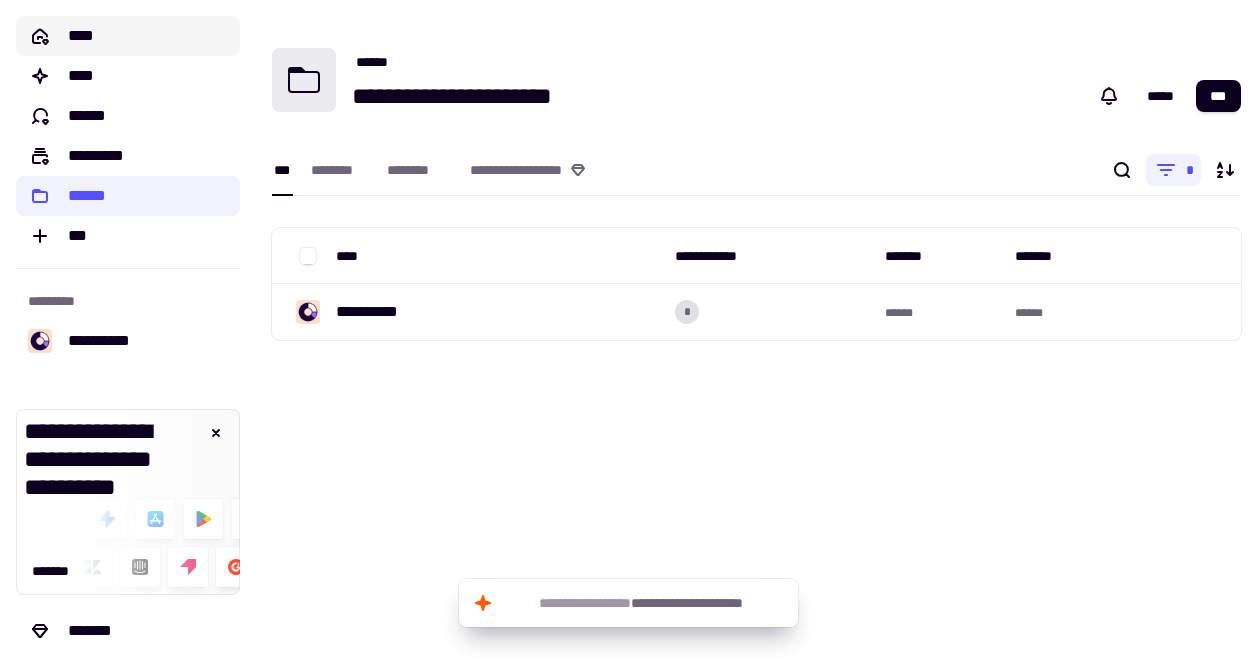 click on "****" 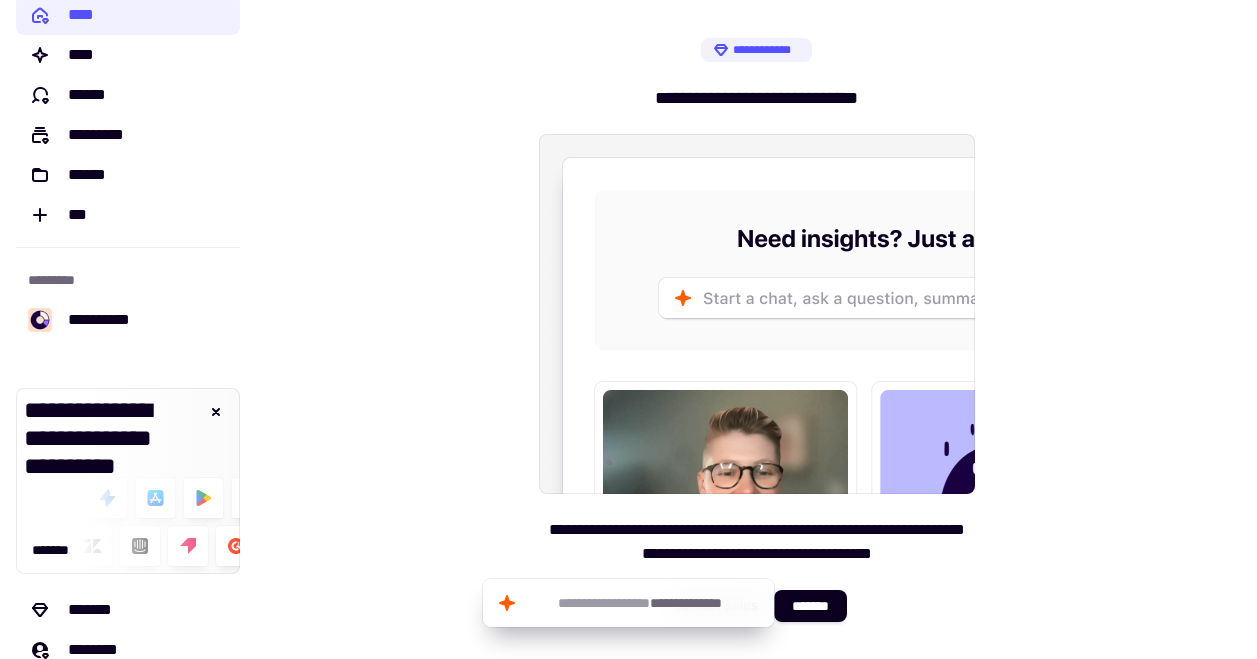 scroll, scrollTop: 0, scrollLeft: 0, axis: both 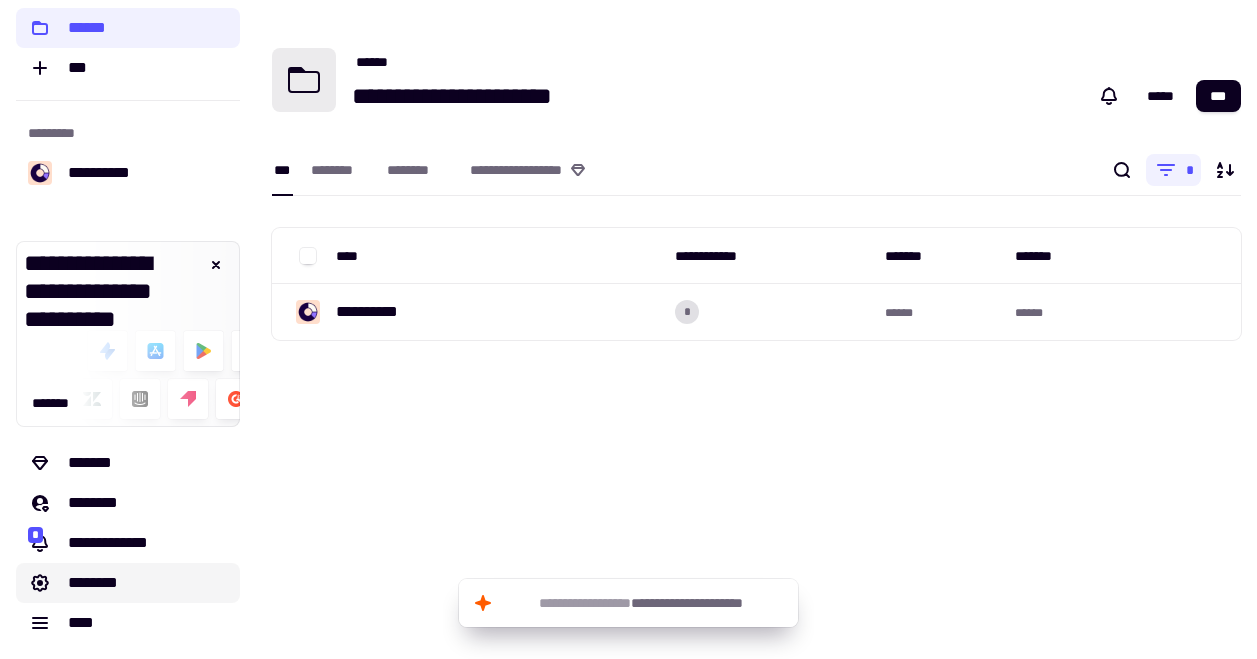 click on "********" 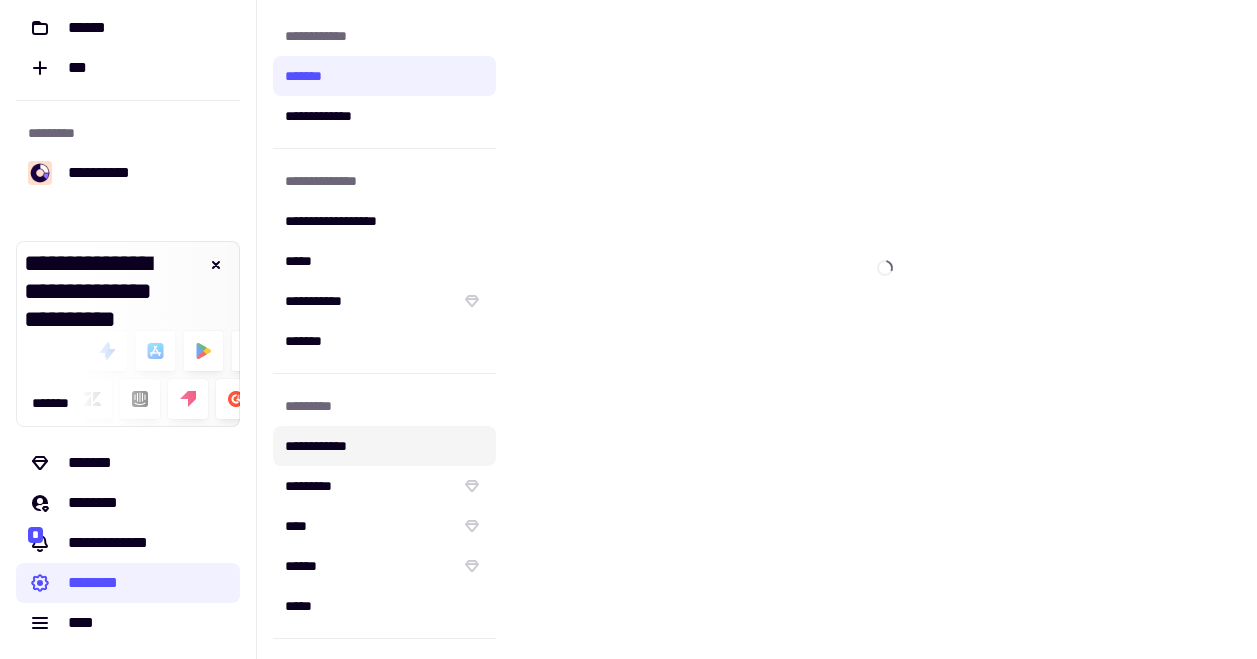 scroll, scrollTop: 313, scrollLeft: 0, axis: vertical 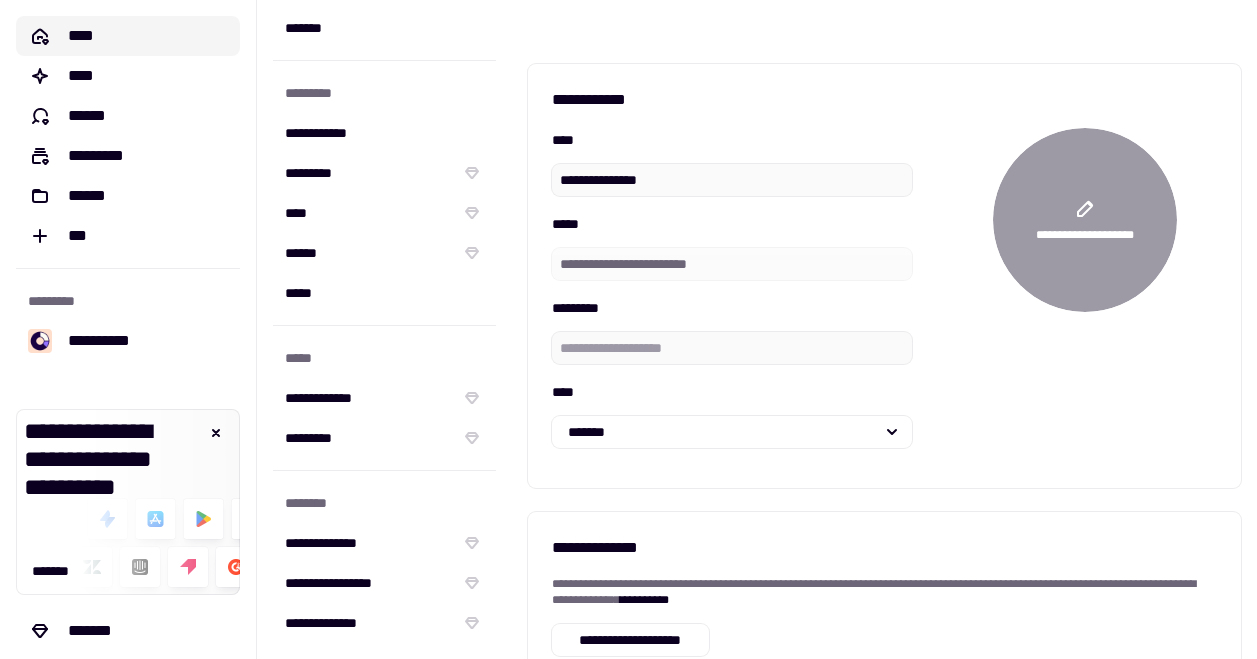 click on "****" 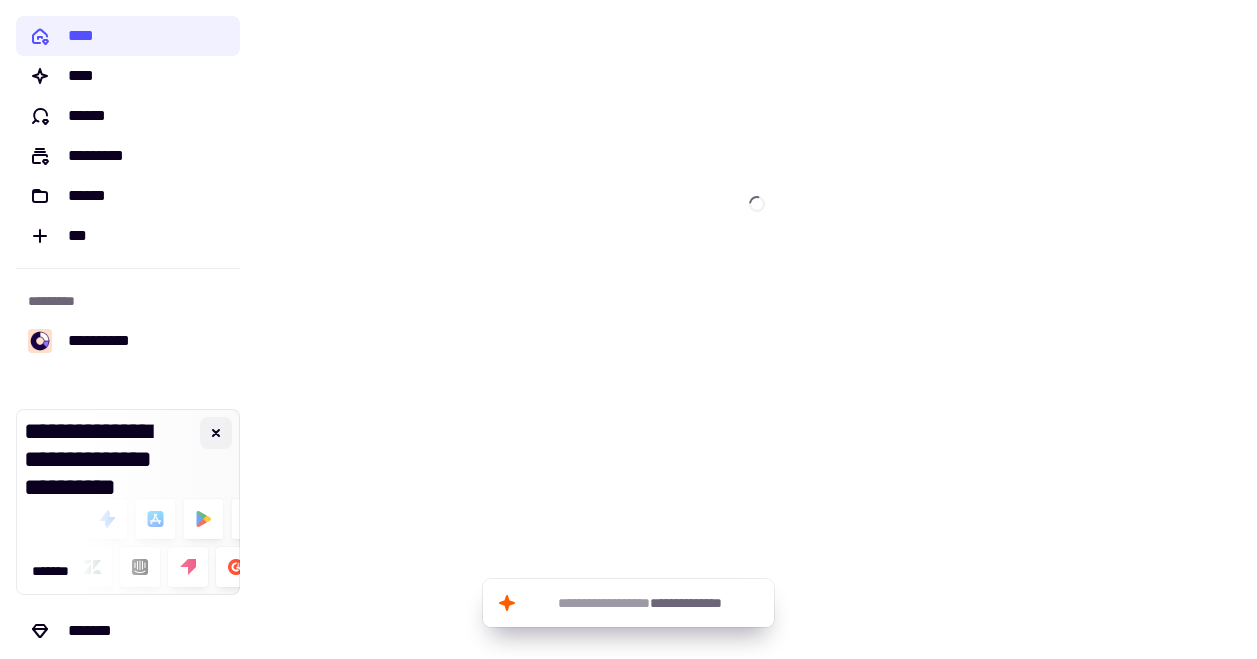 click 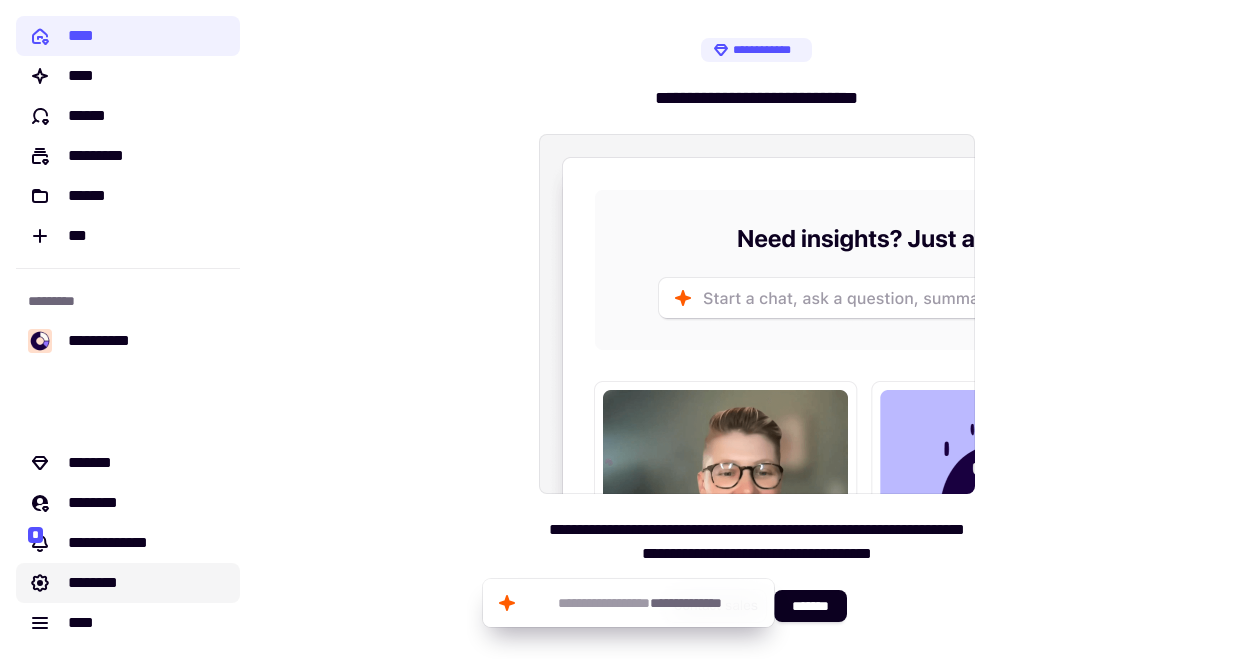 click on "********" 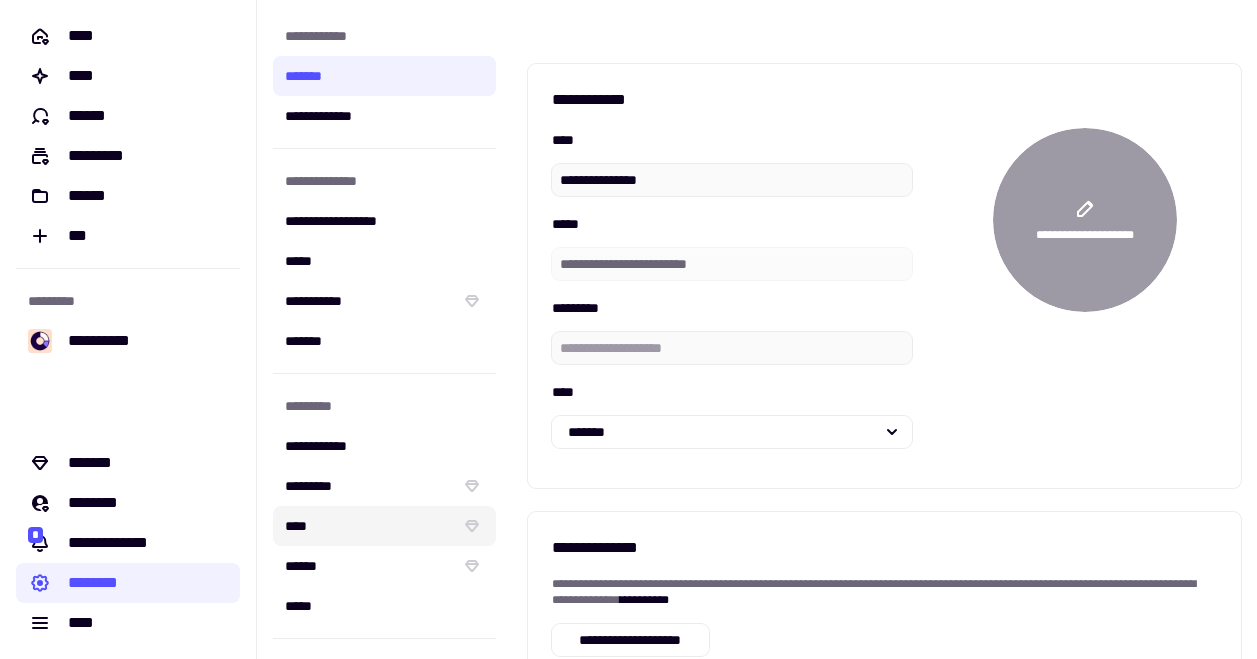 scroll, scrollTop: 313, scrollLeft: 0, axis: vertical 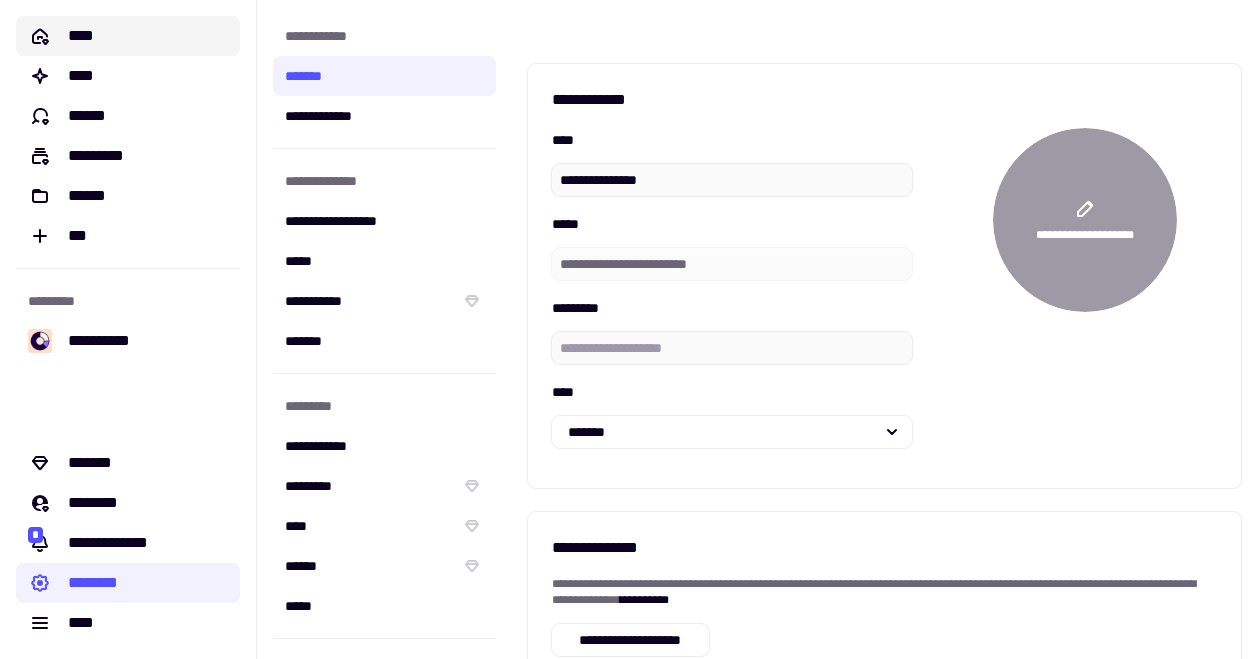 click on "****" 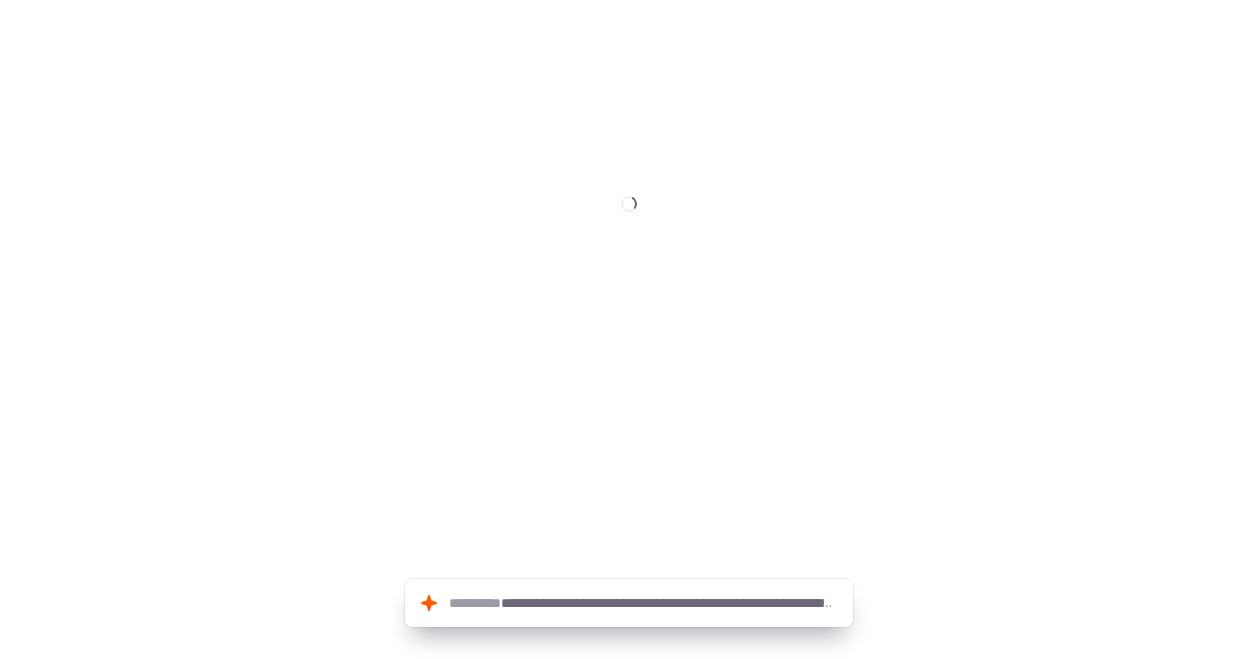 scroll, scrollTop: 0, scrollLeft: 0, axis: both 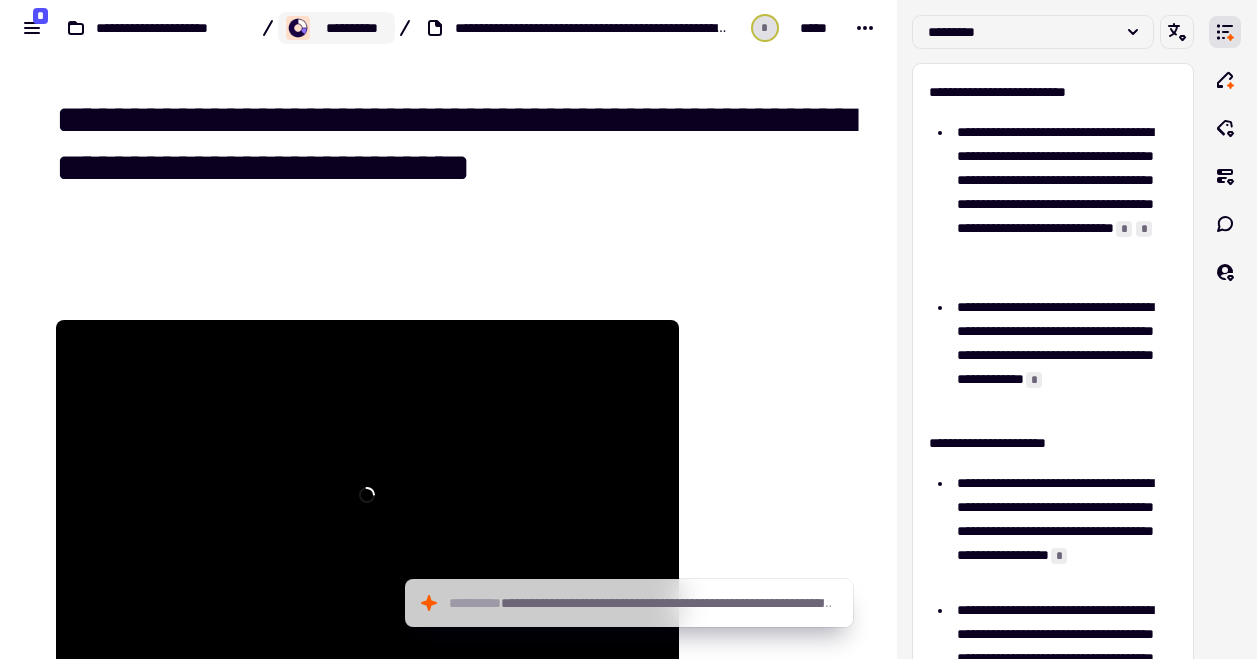 click on "**********" 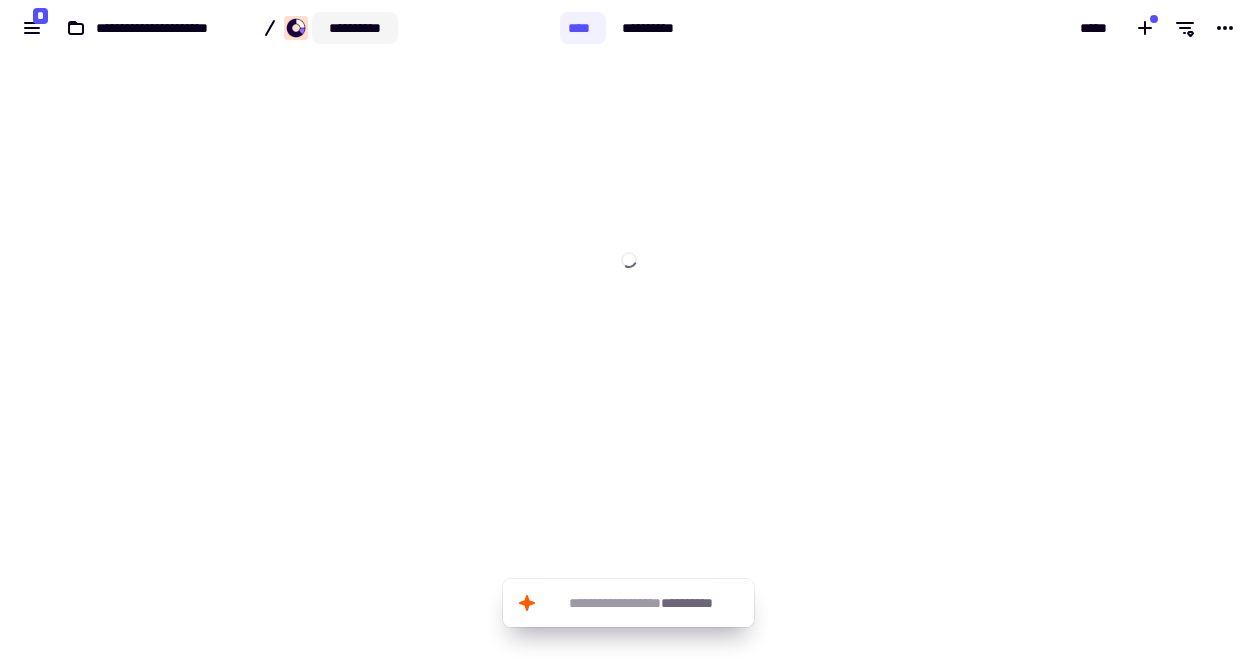click on "**********" 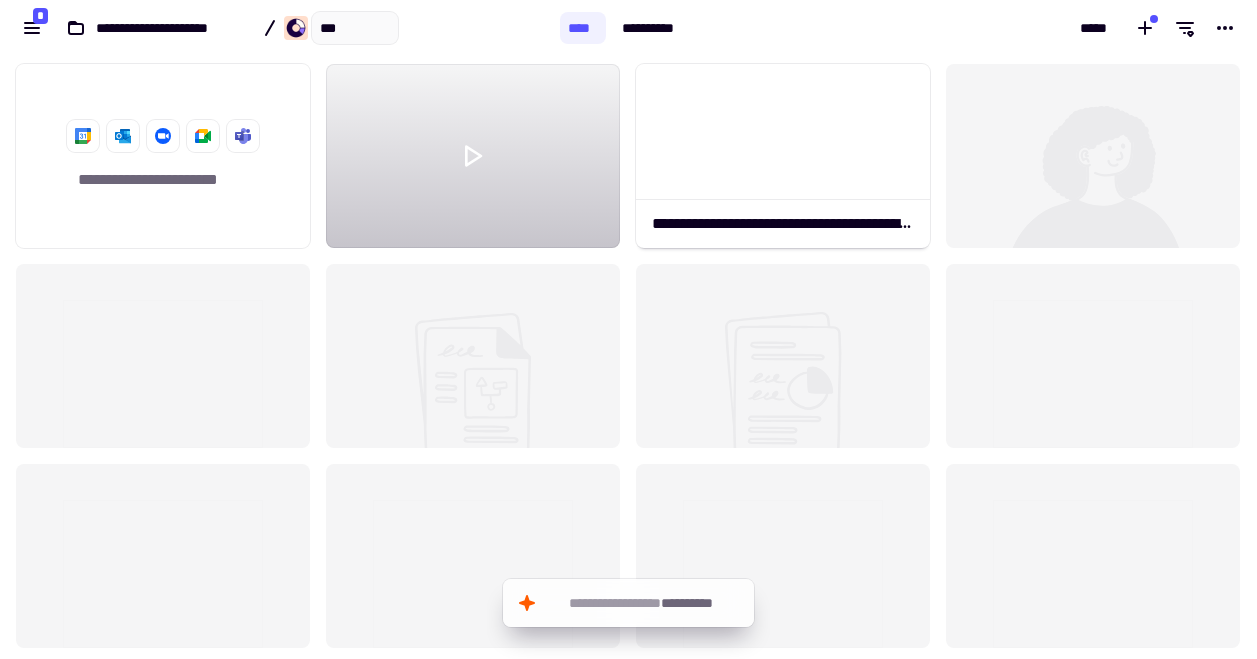 scroll, scrollTop: 1, scrollLeft: 1, axis: both 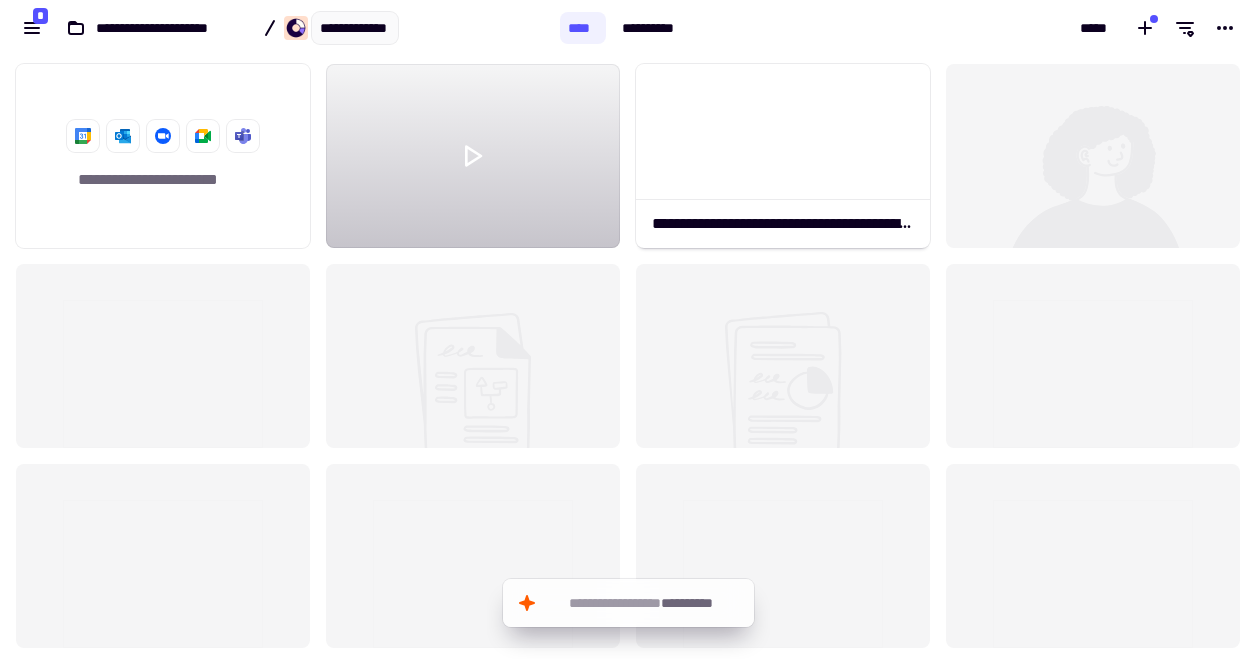 type on "**********" 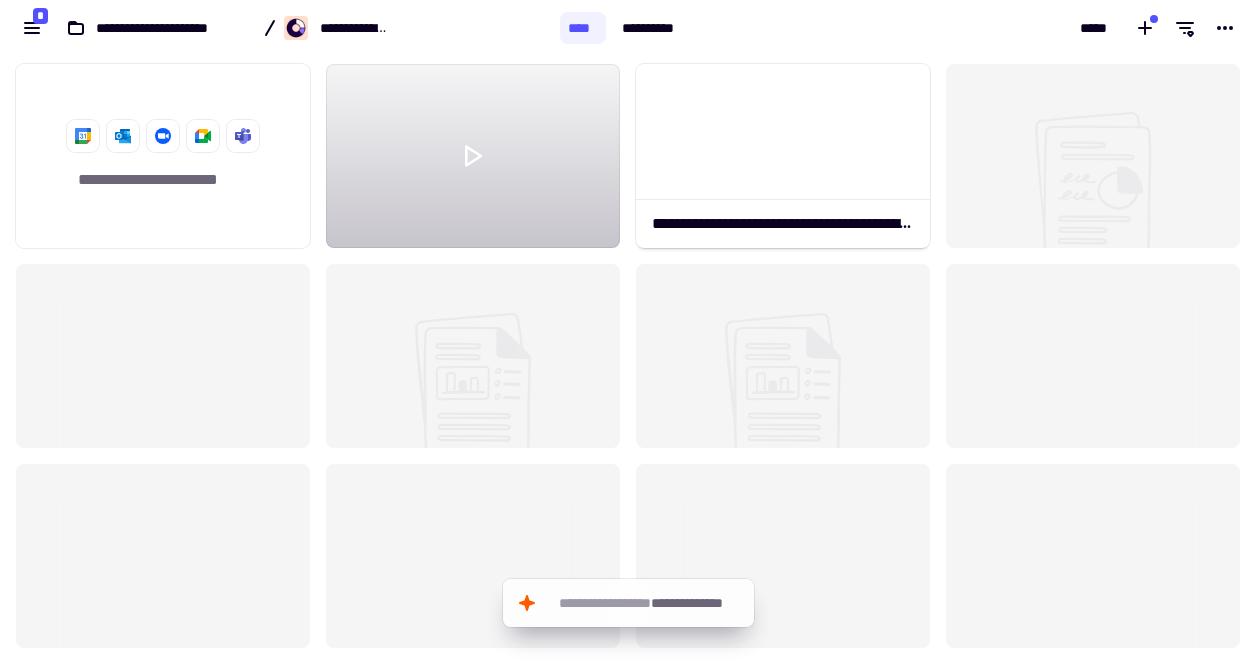 click on "**********" at bounding box center [280, 28] 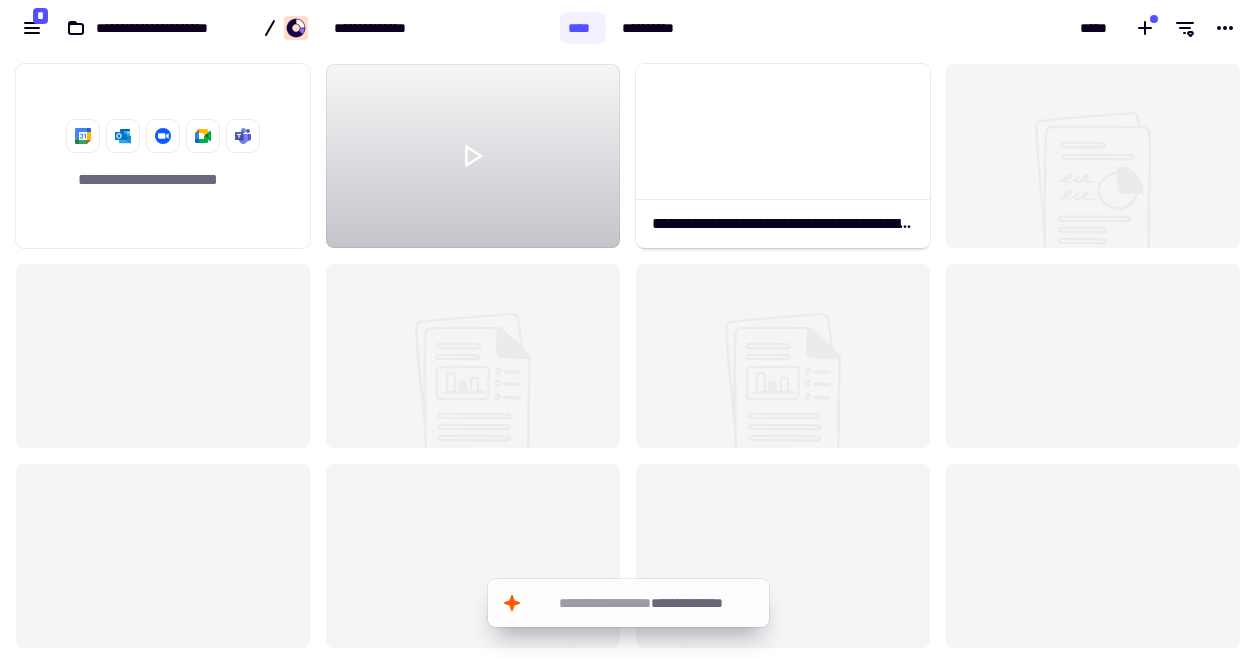 click 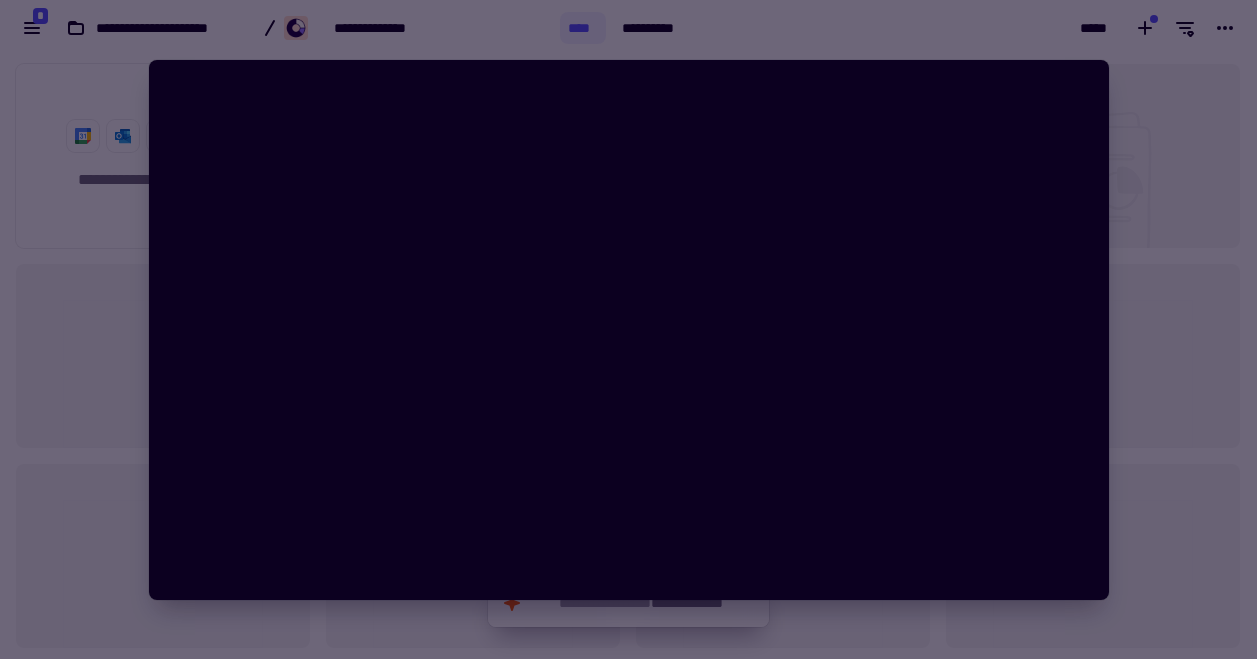 click at bounding box center (628, 329) 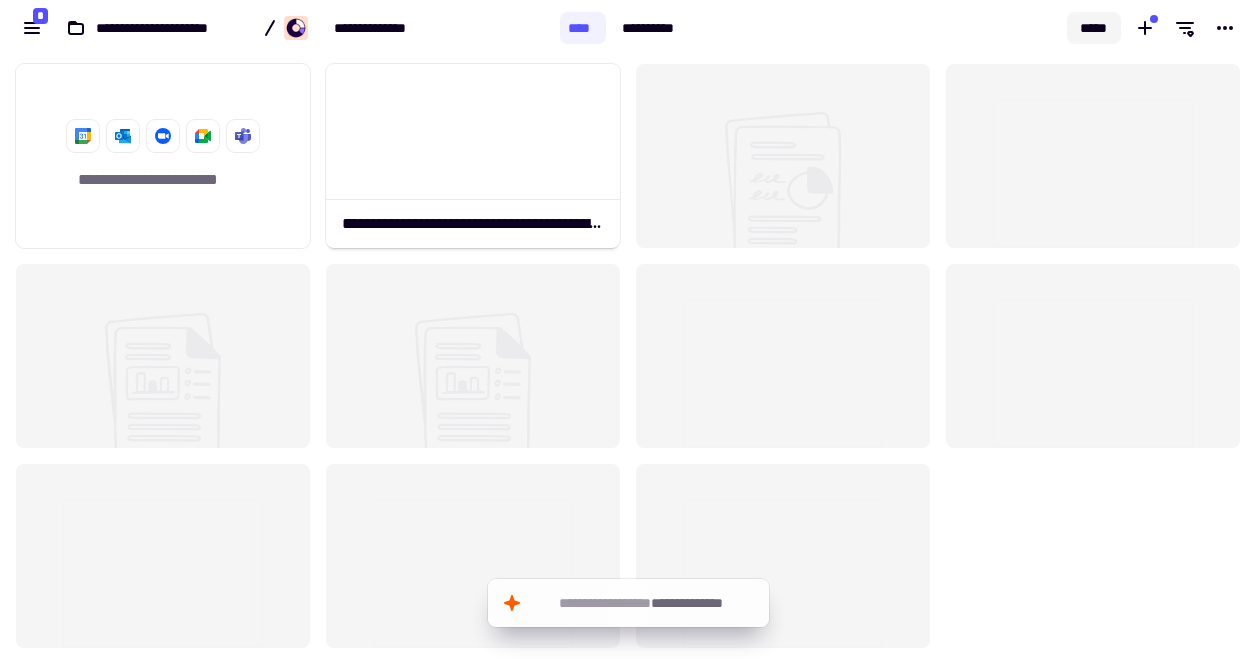 click on "*****" 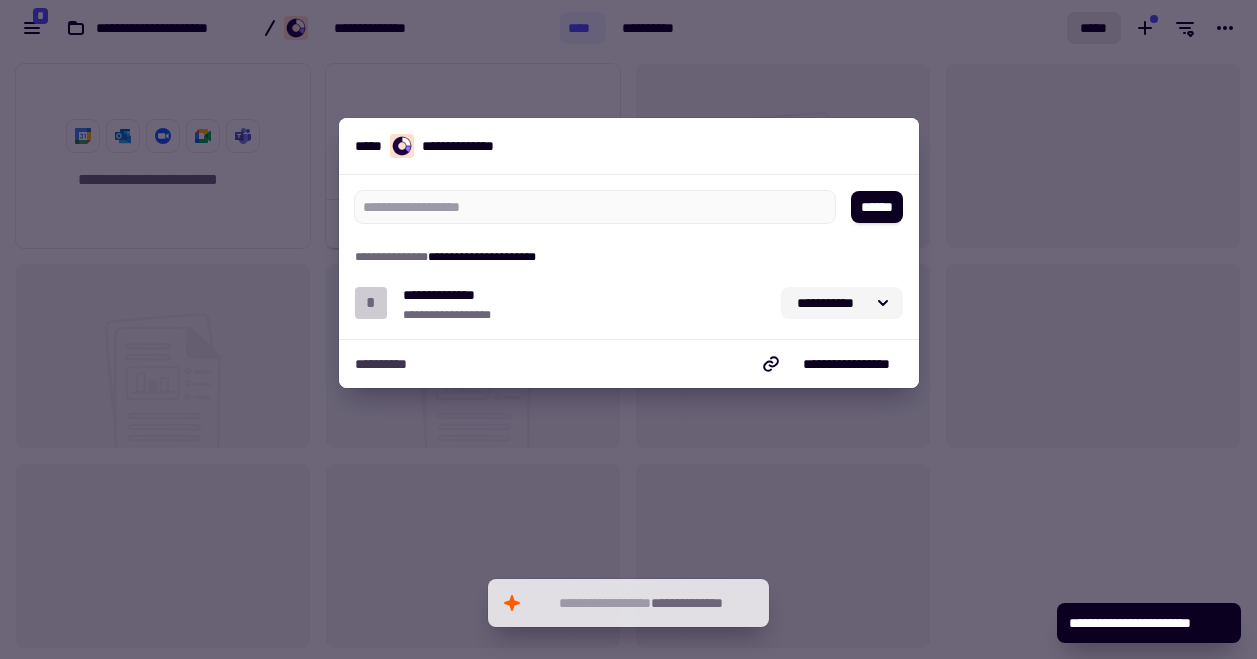 click on "**********" 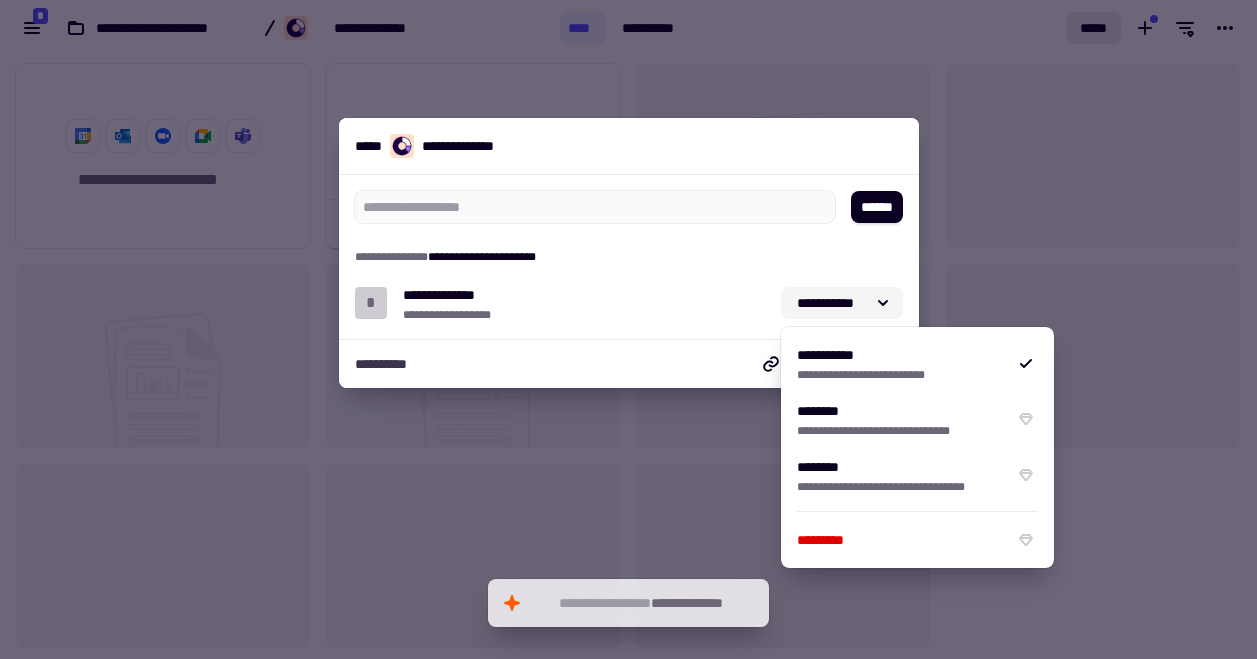 click on "**********" 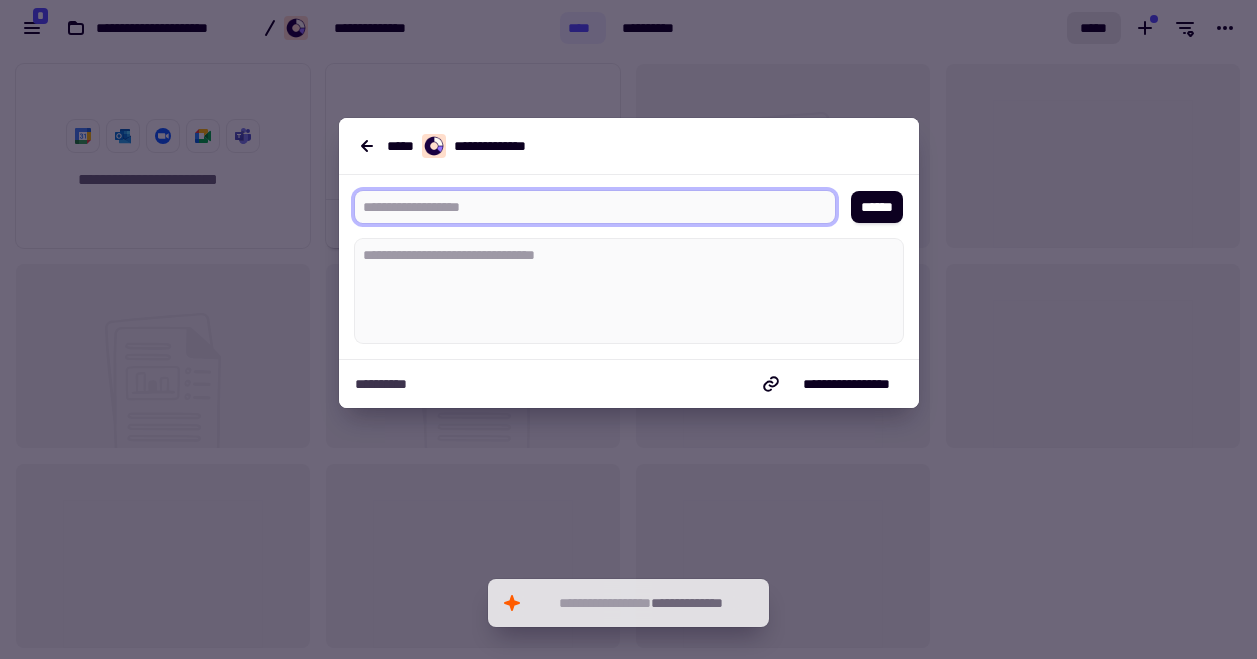 click at bounding box center (587, 207) 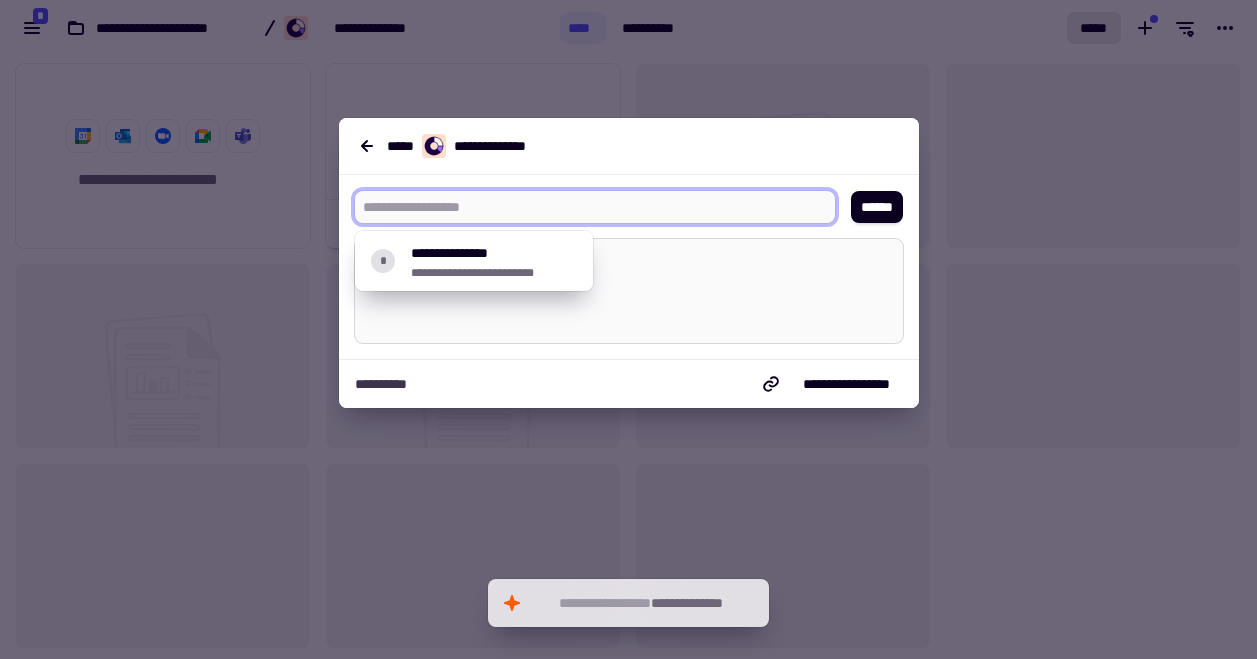 click at bounding box center (629, 291) 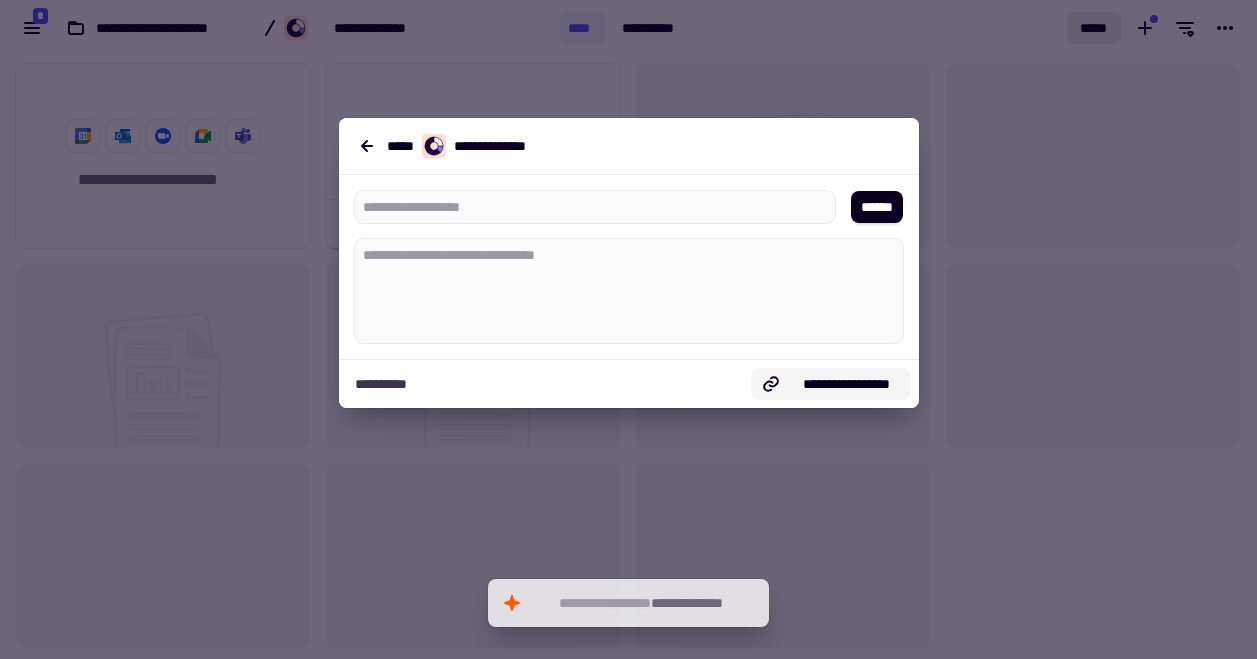 type on "*" 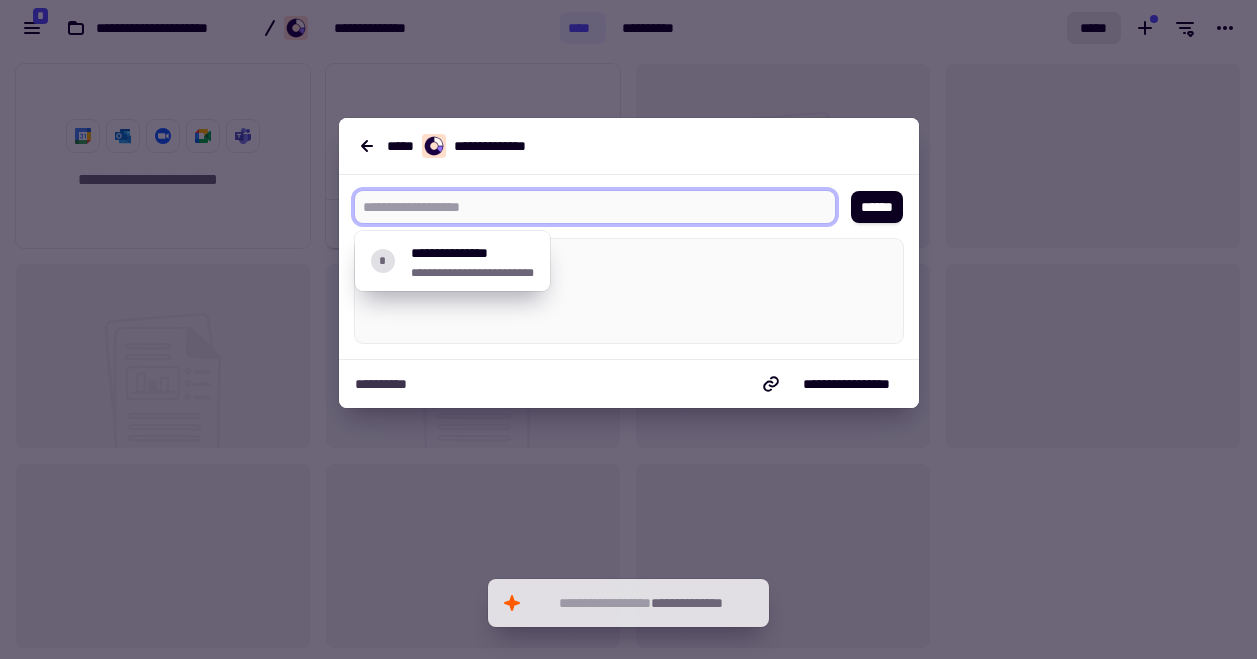 click at bounding box center (587, 207) 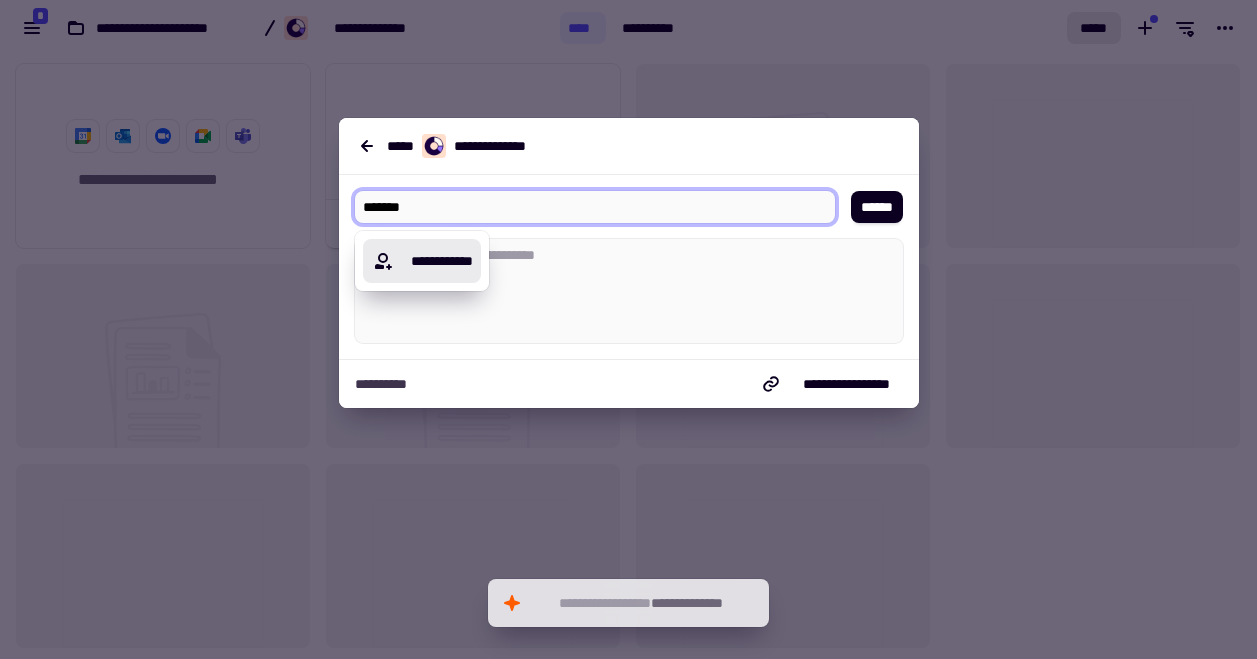 type on "******" 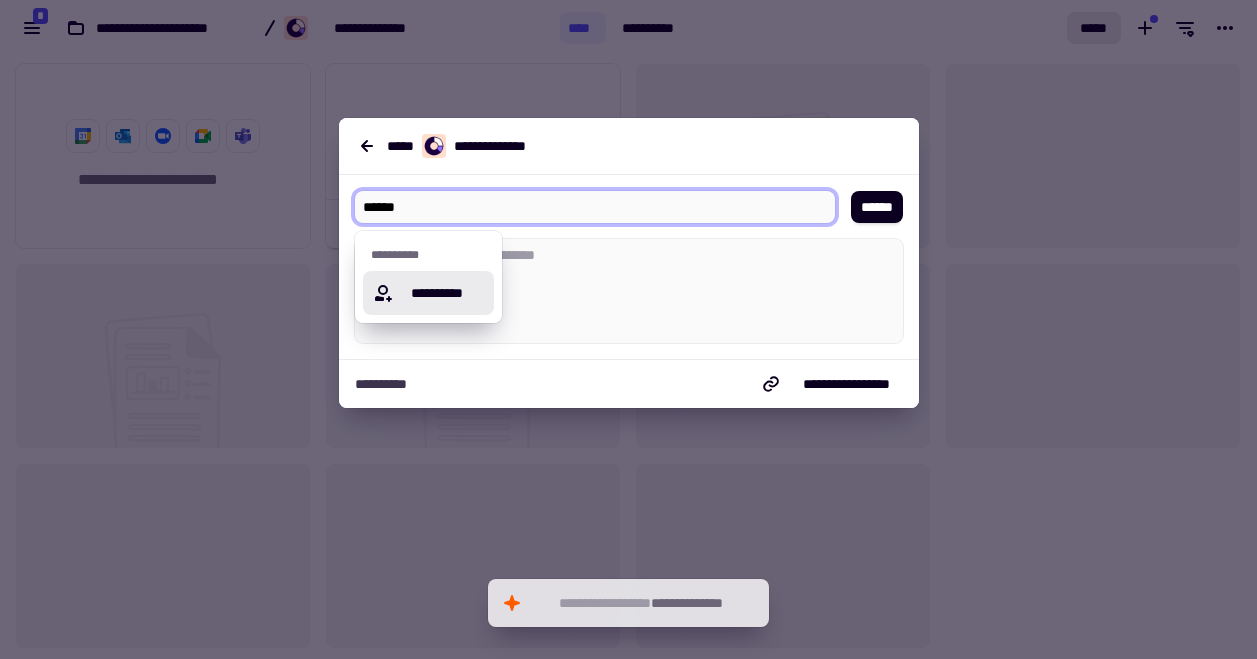 type 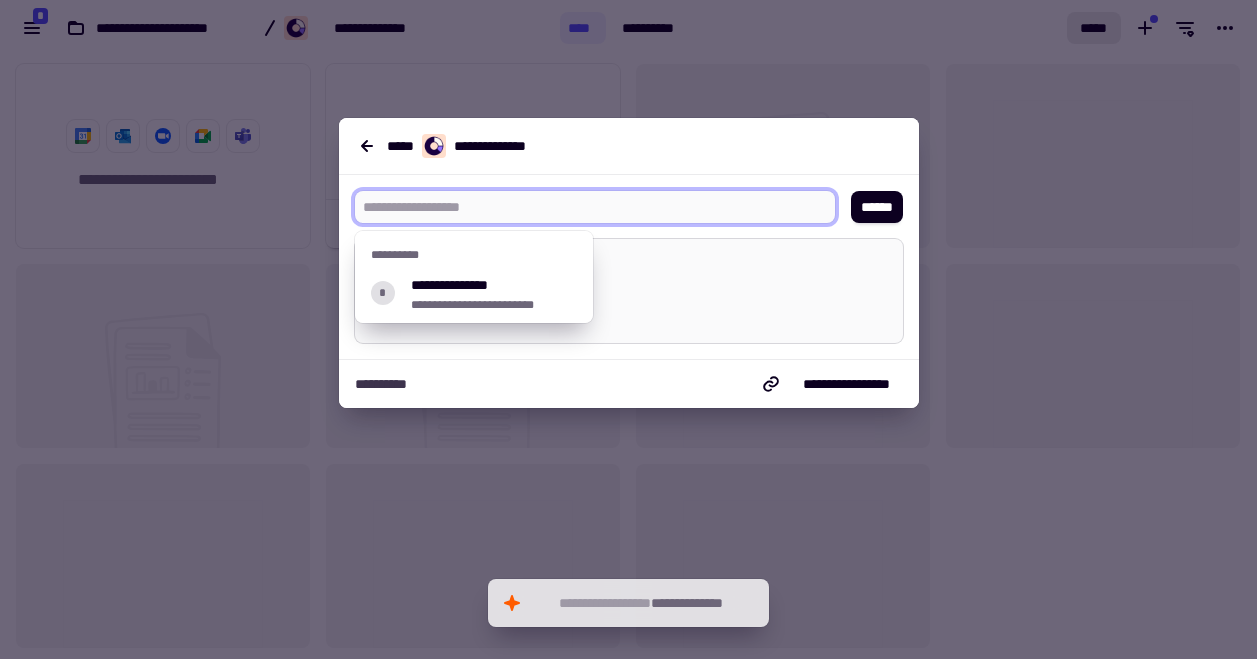 click at bounding box center (629, 291) 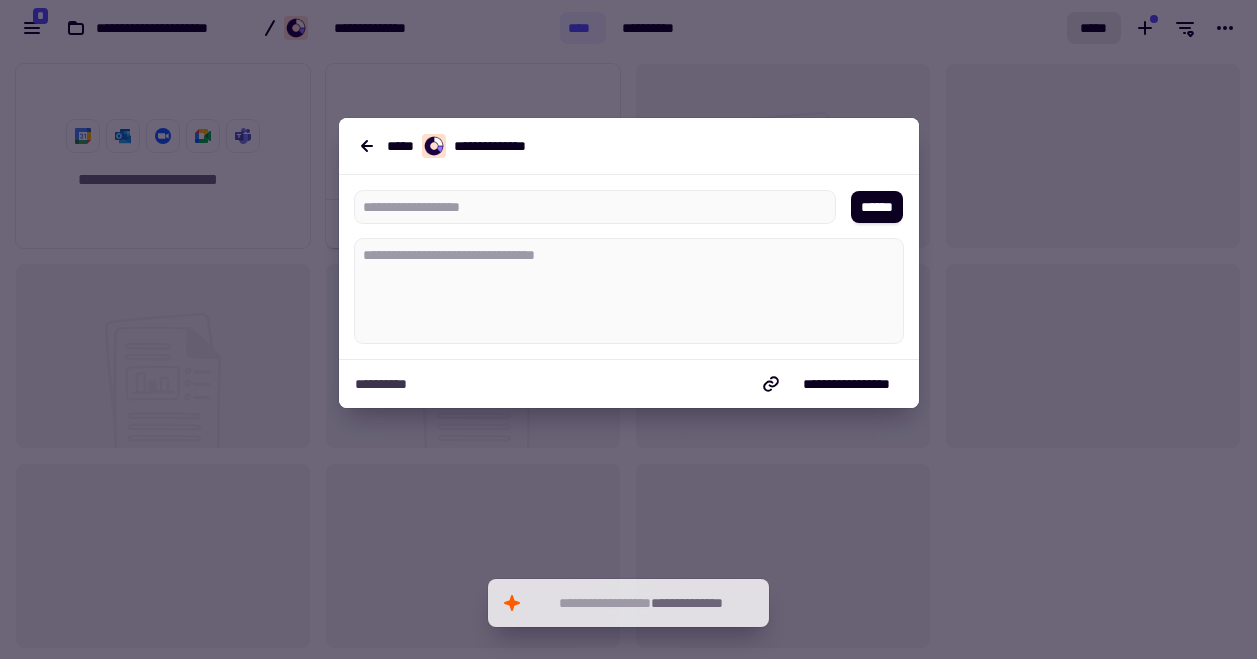 click on "**********" at bounding box center [541, 384] 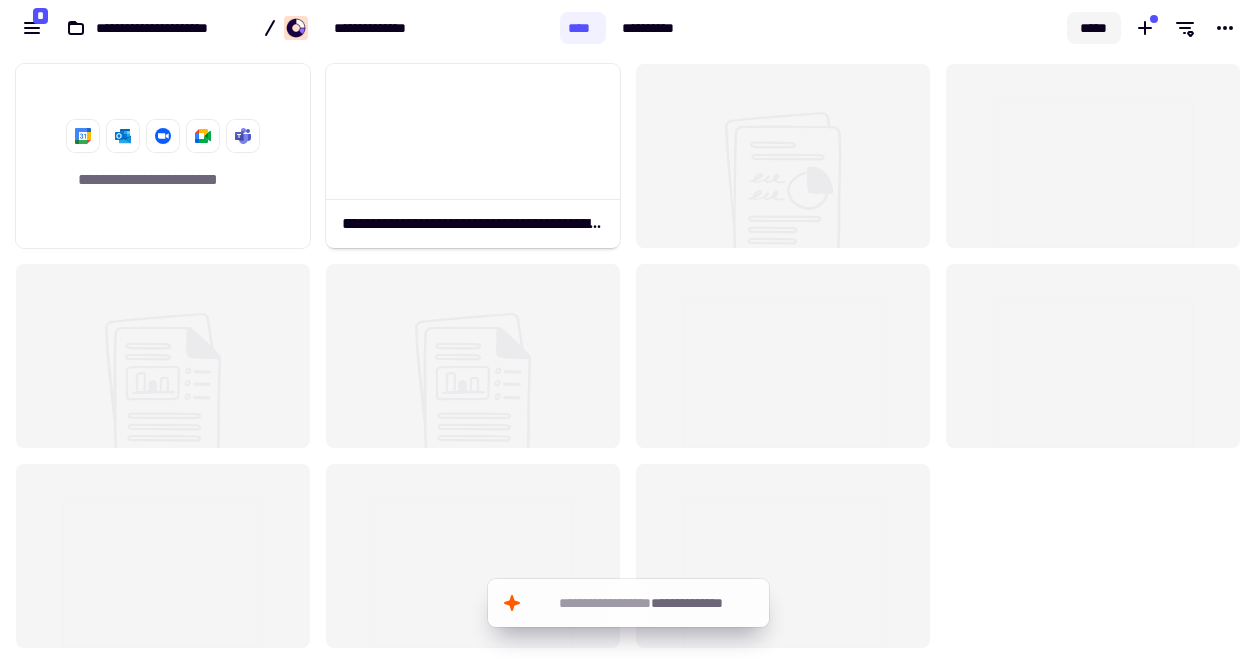 click on "*****" 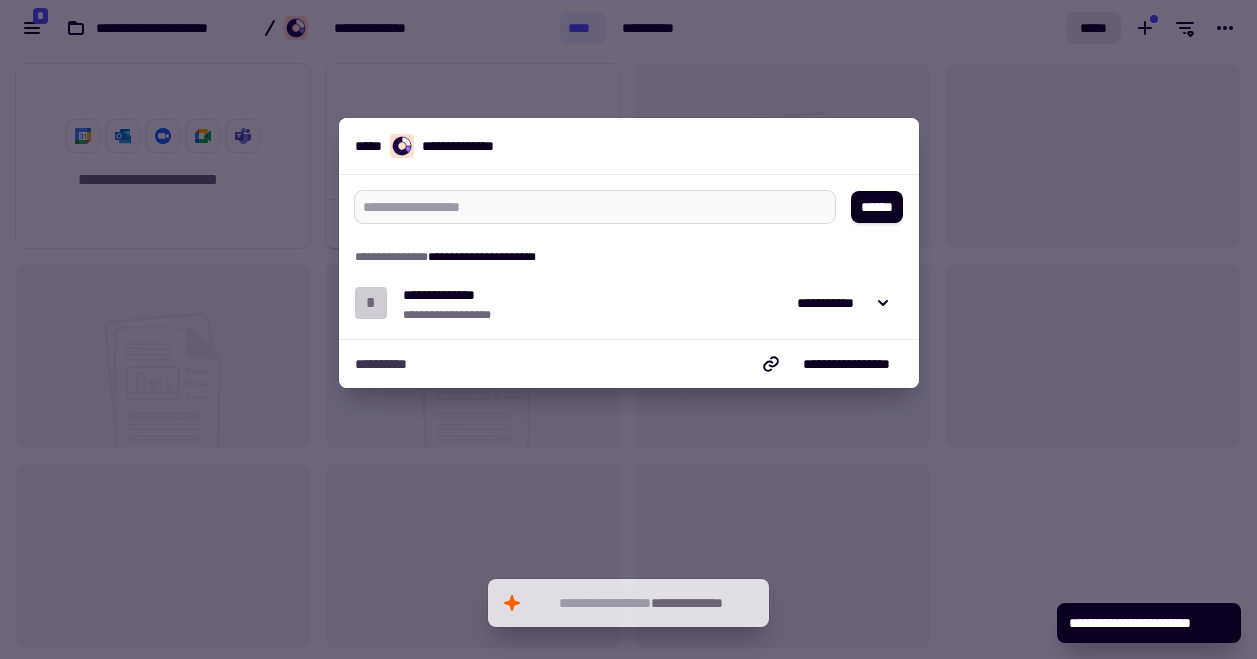 type on "*" 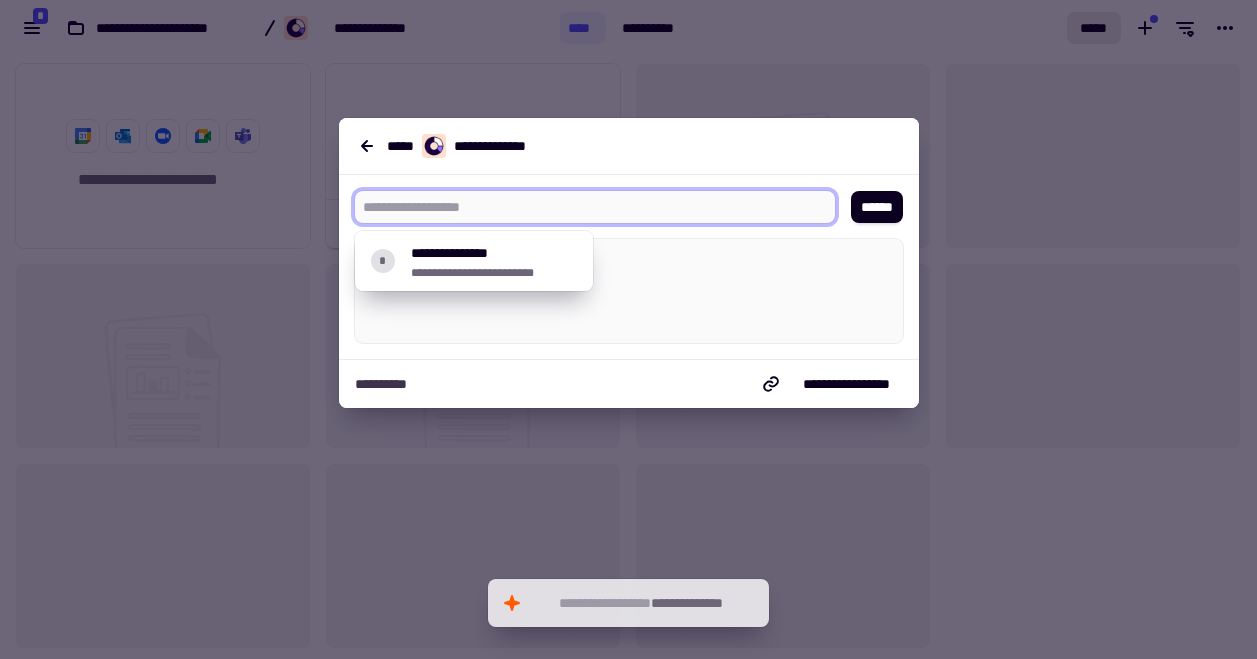 click at bounding box center (587, 207) 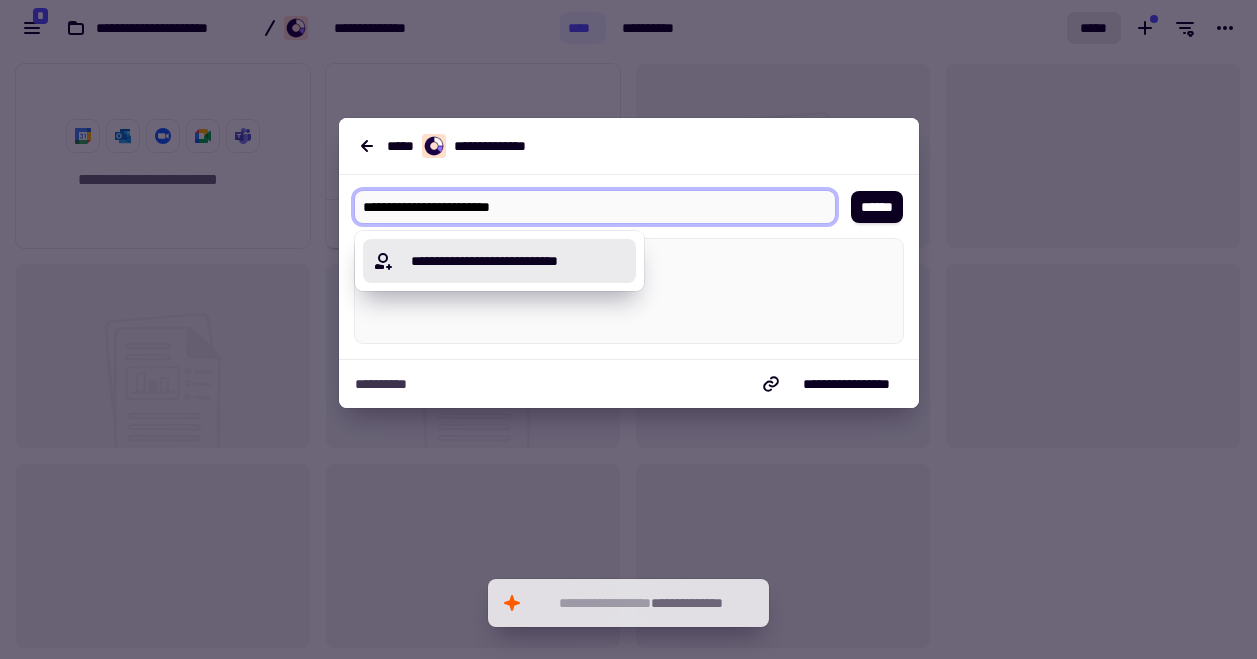 type on "**********" 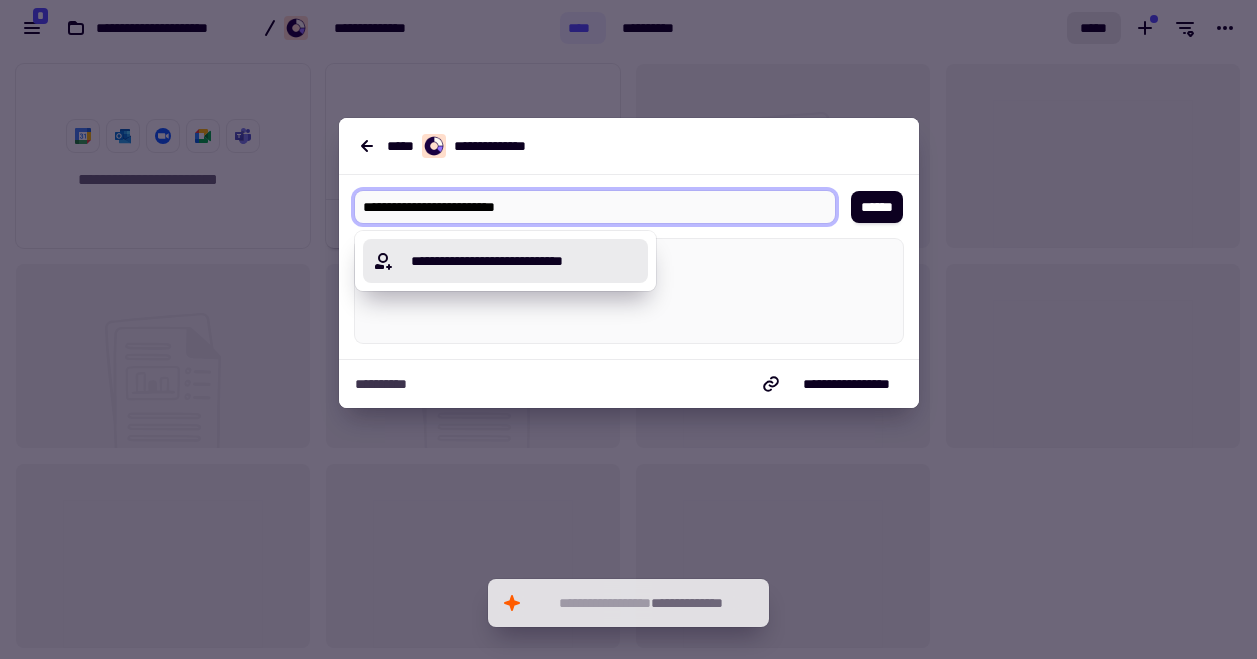 type on "*" 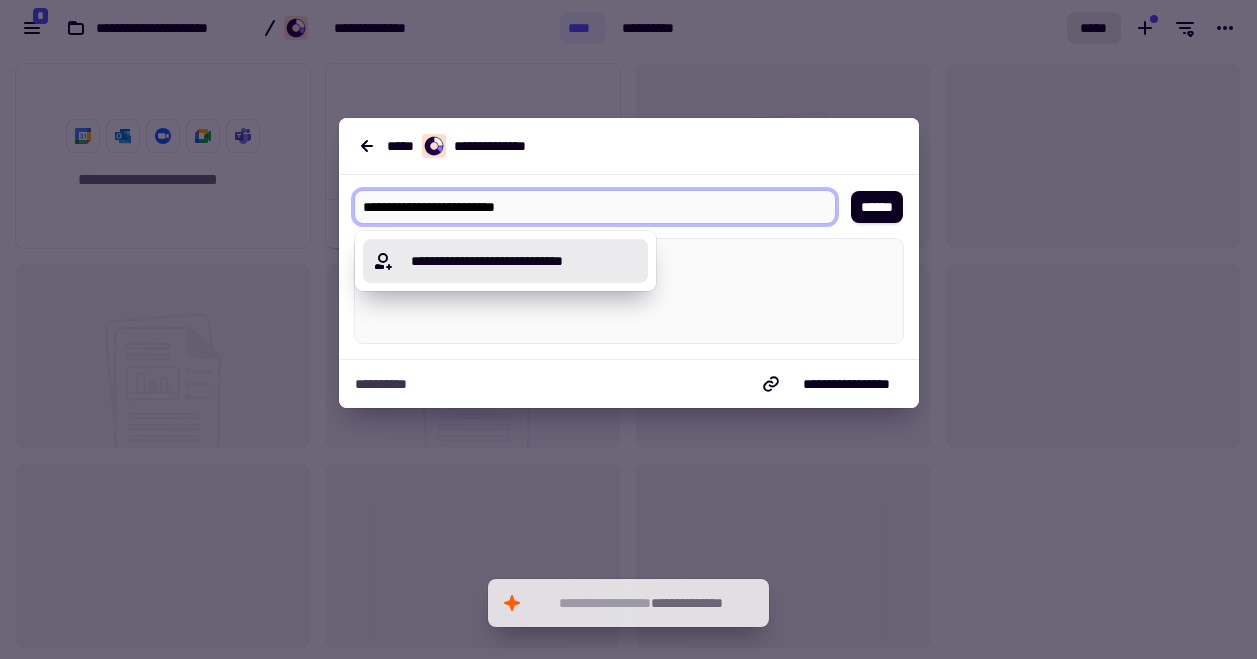 type 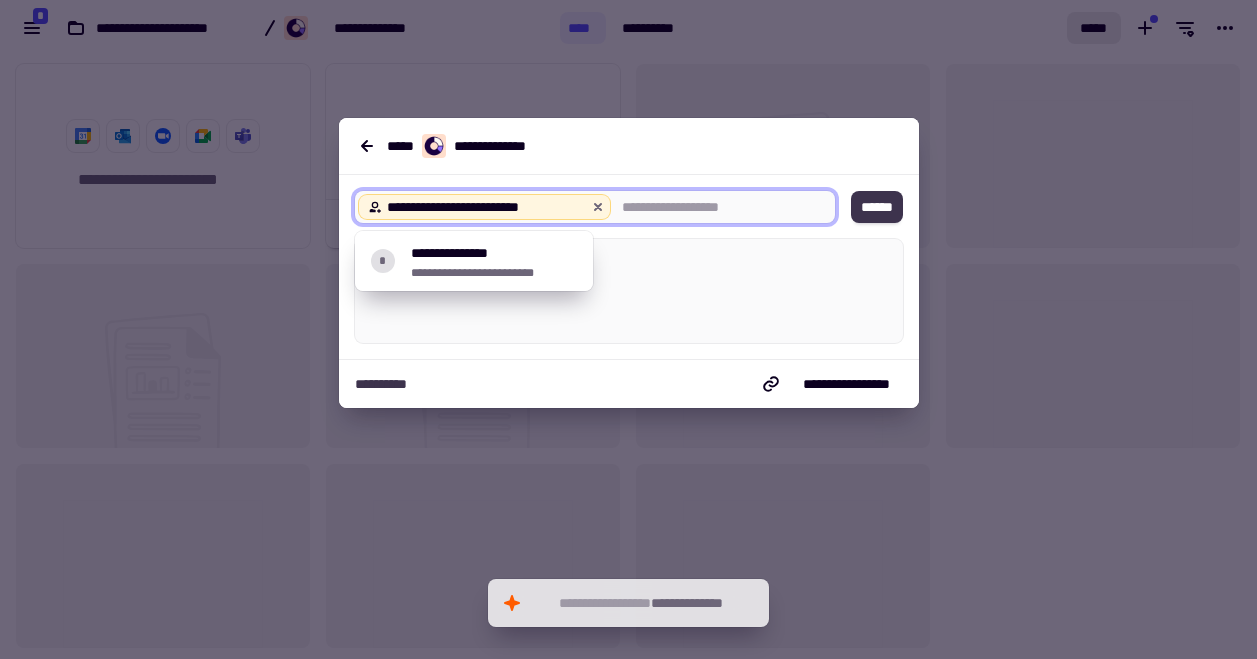 click on "******" 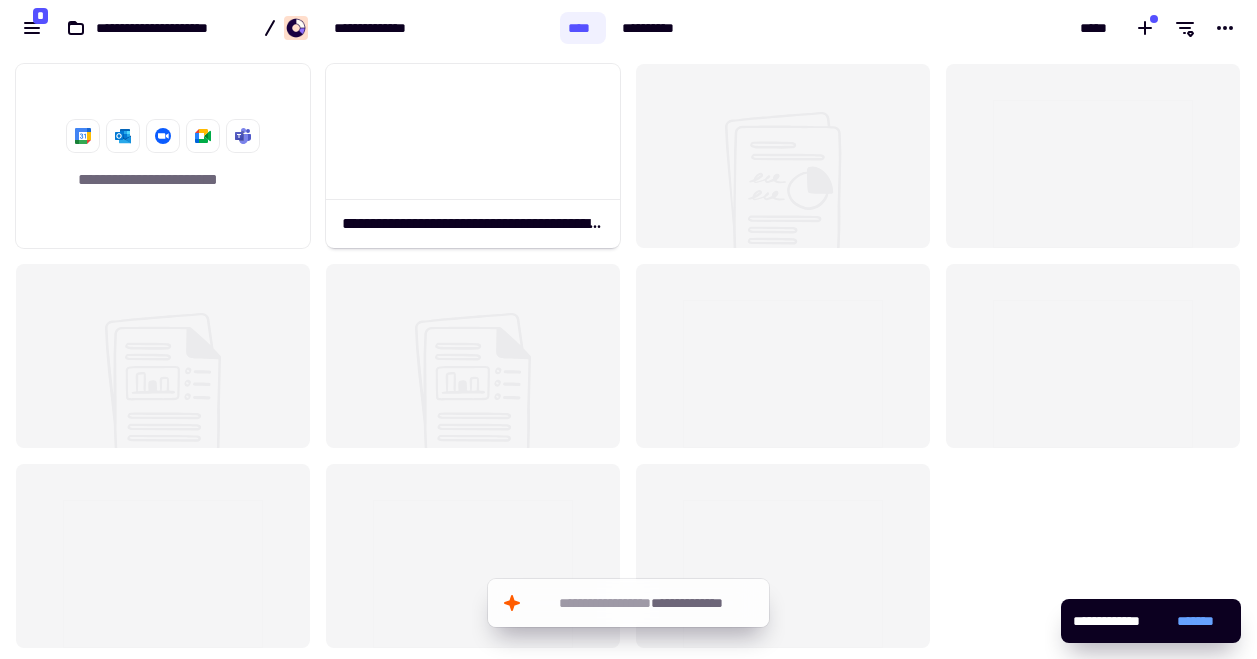 click on "**********" at bounding box center (628, 28) 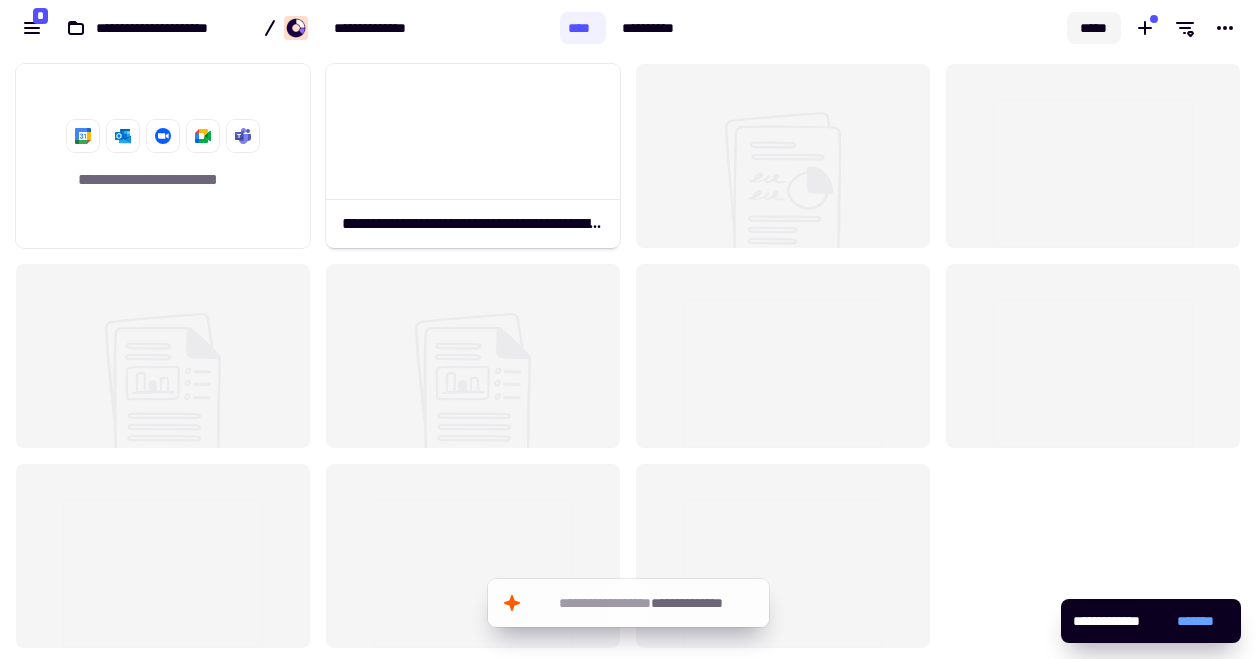 click on "*****" 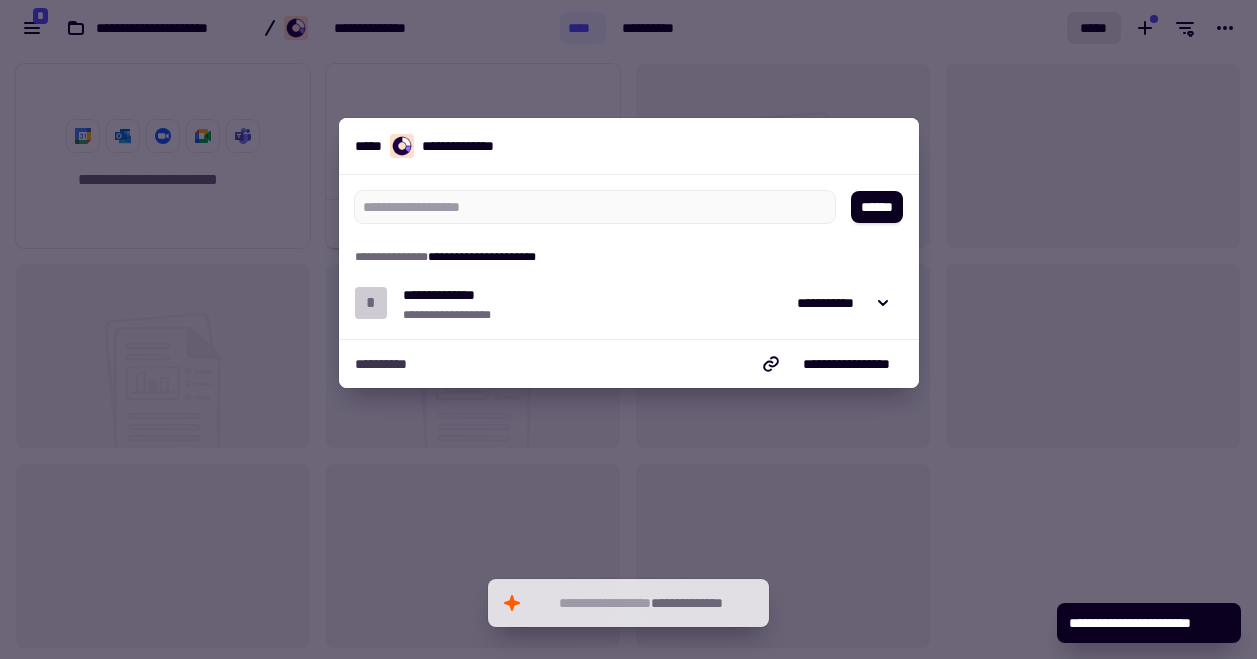 click on "**********" at bounding box center (629, 146) 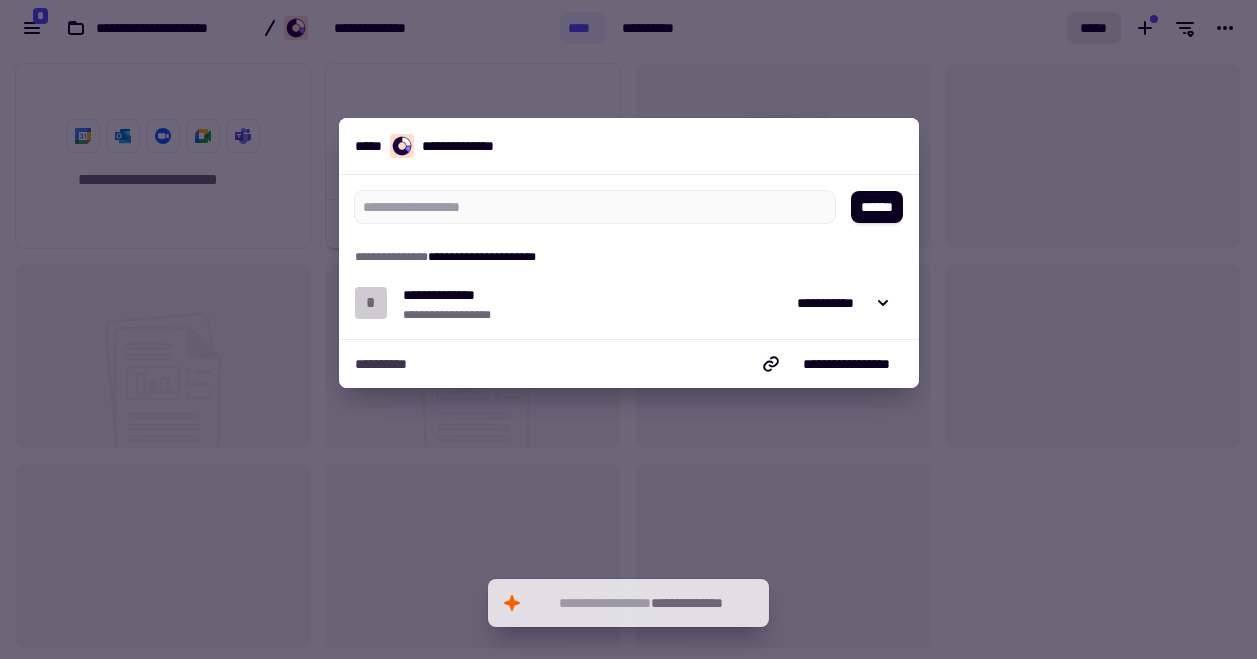 click at bounding box center [628, 329] 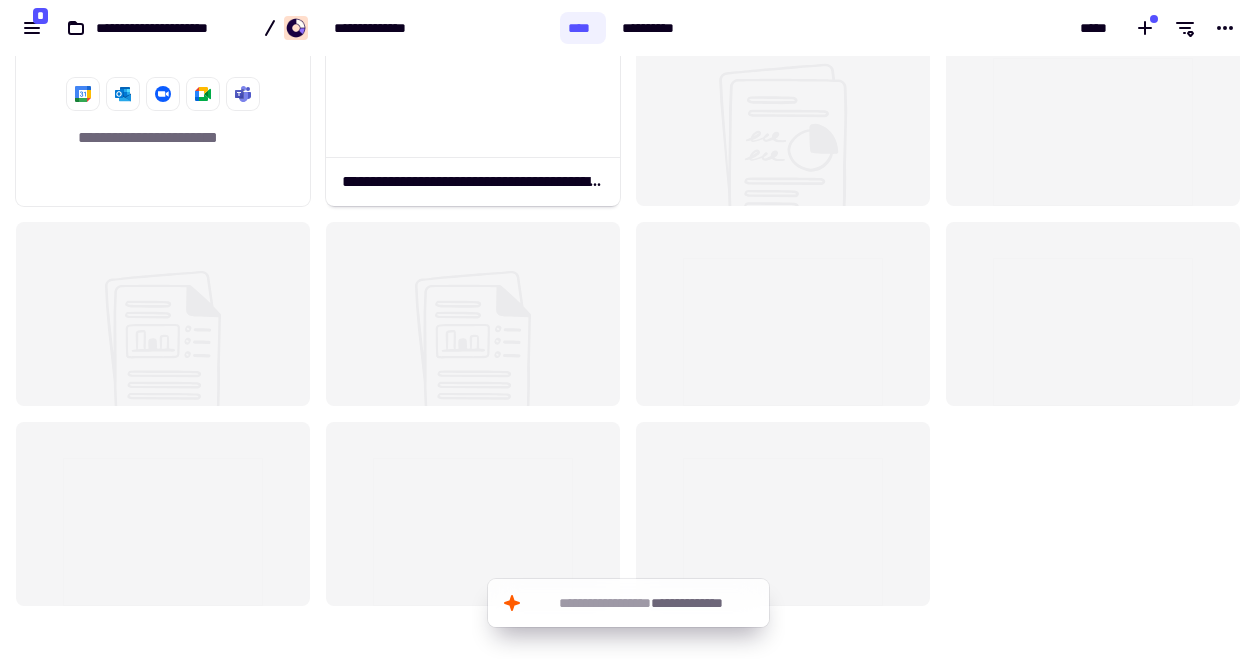 scroll, scrollTop: 0, scrollLeft: 0, axis: both 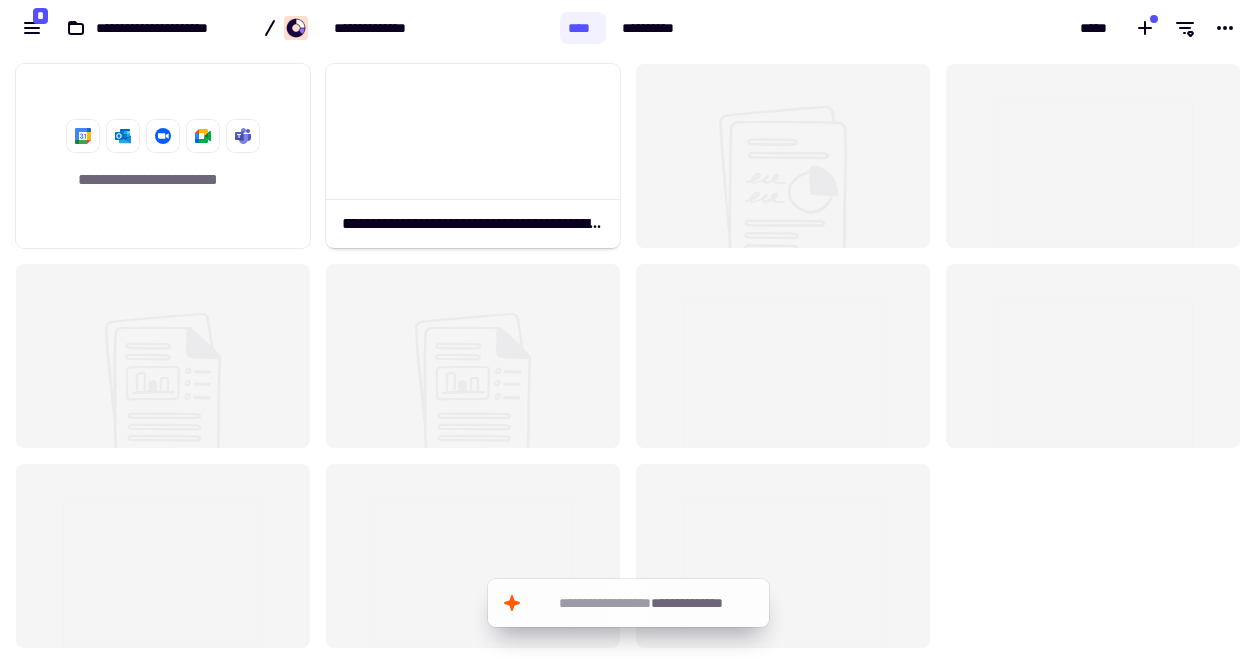 click 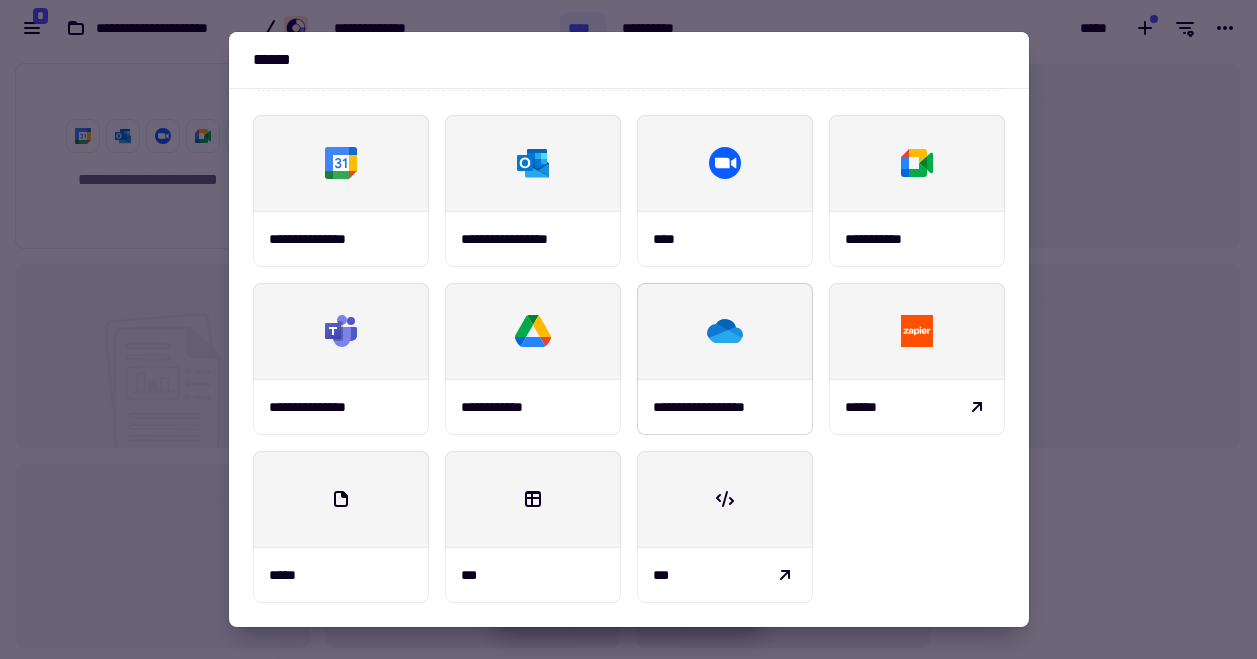 scroll, scrollTop: 0, scrollLeft: 0, axis: both 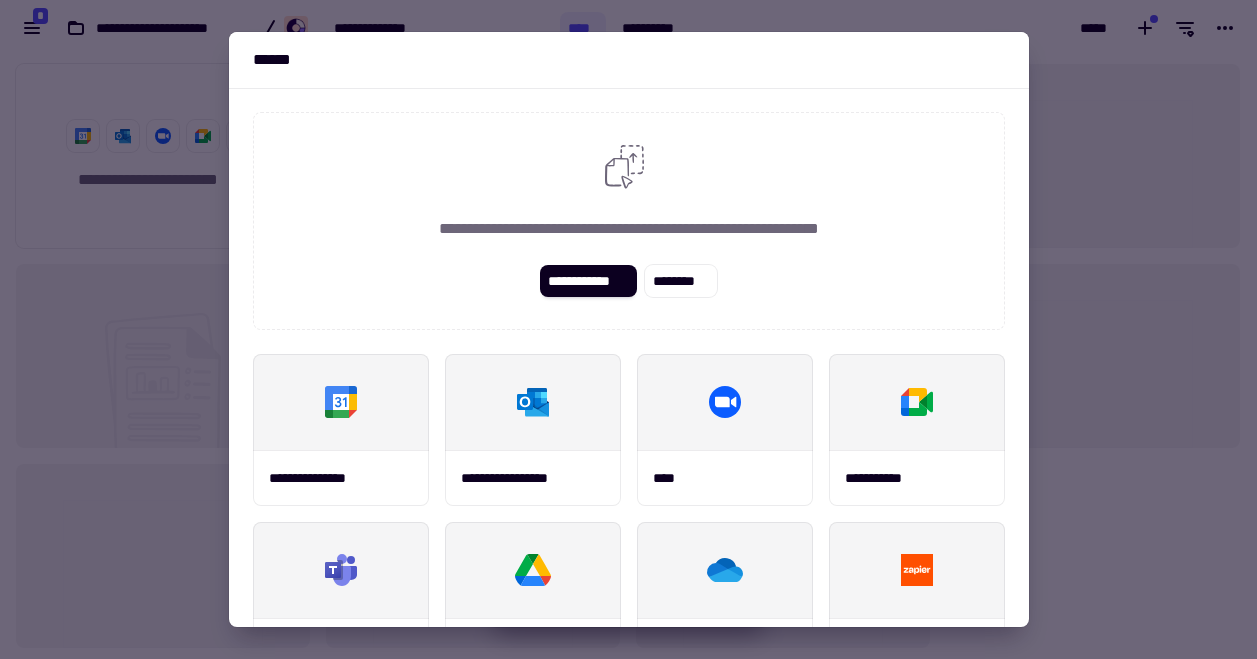 click at bounding box center (628, 329) 